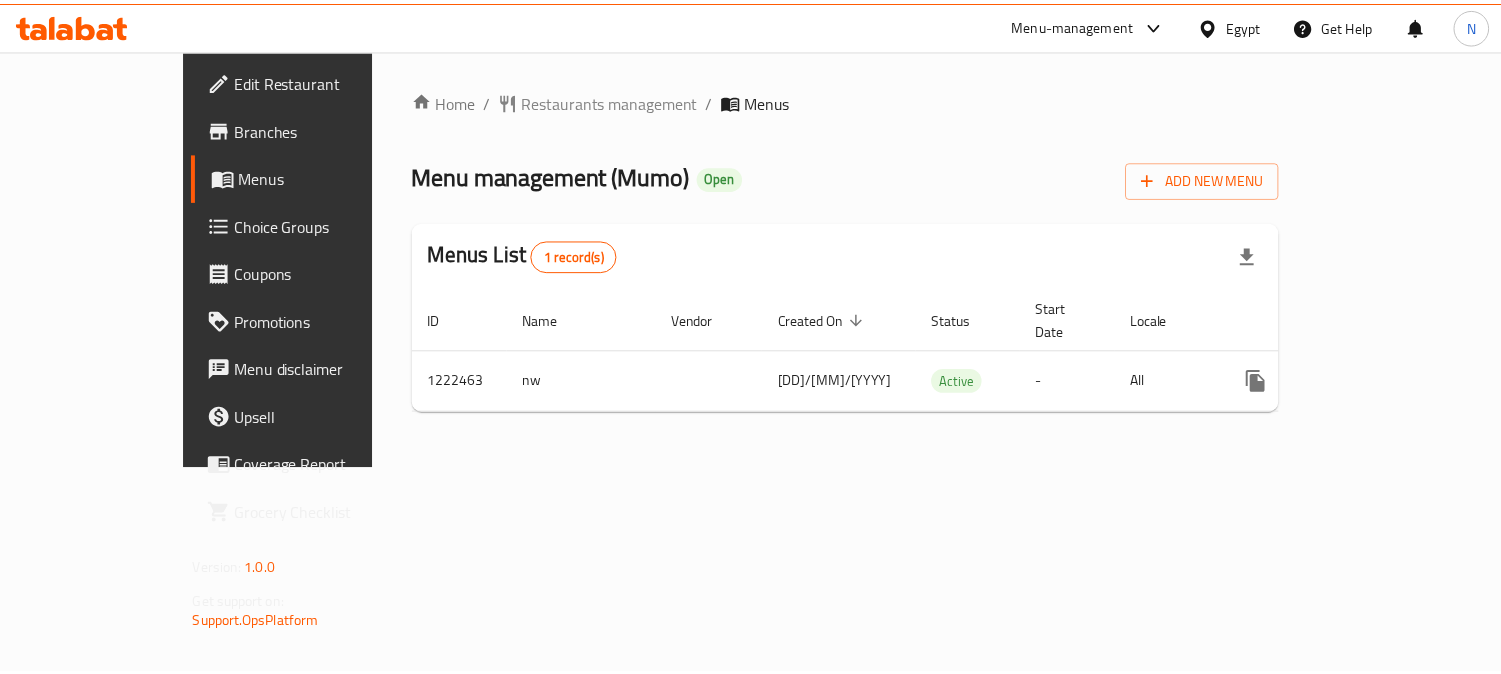 scroll, scrollTop: 0, scrollLeft: 0, axis: both 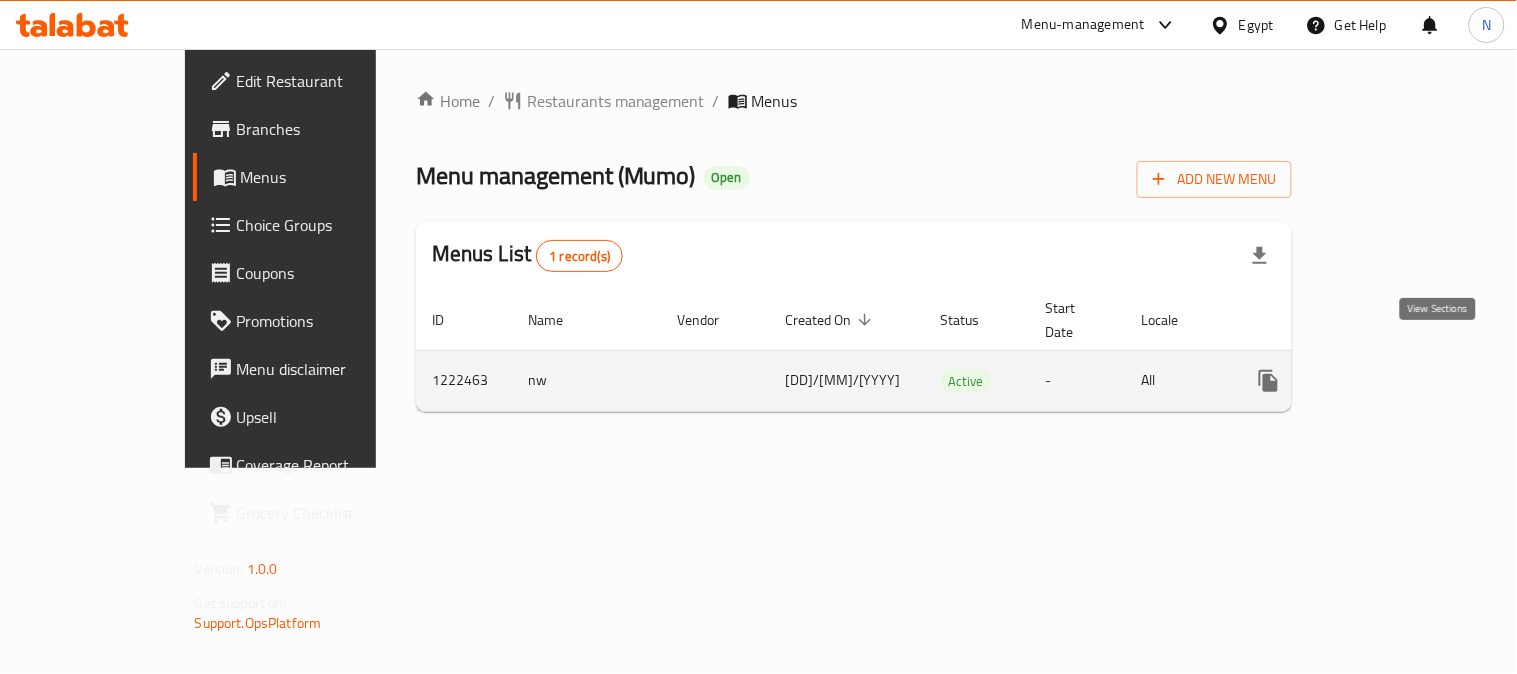 click 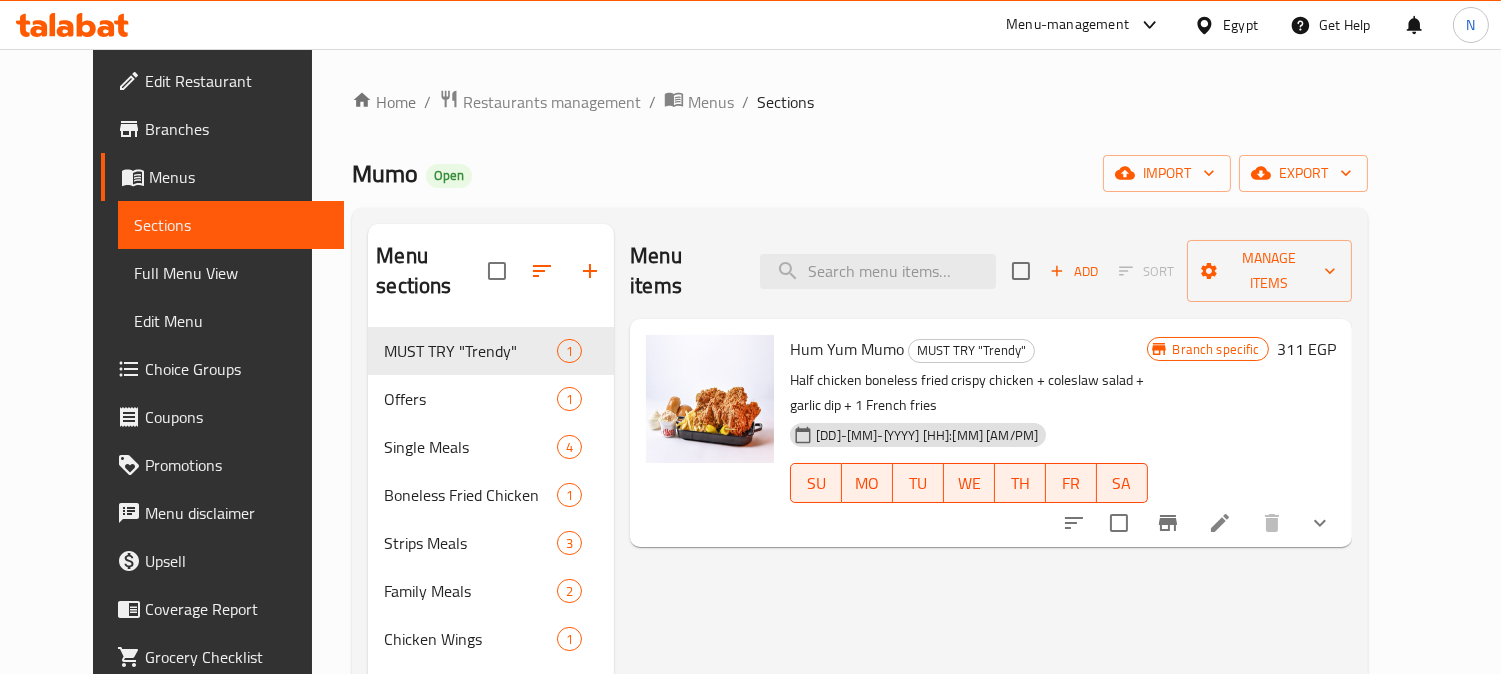 click on "Full Menu View" at bounding box center (231, 273) 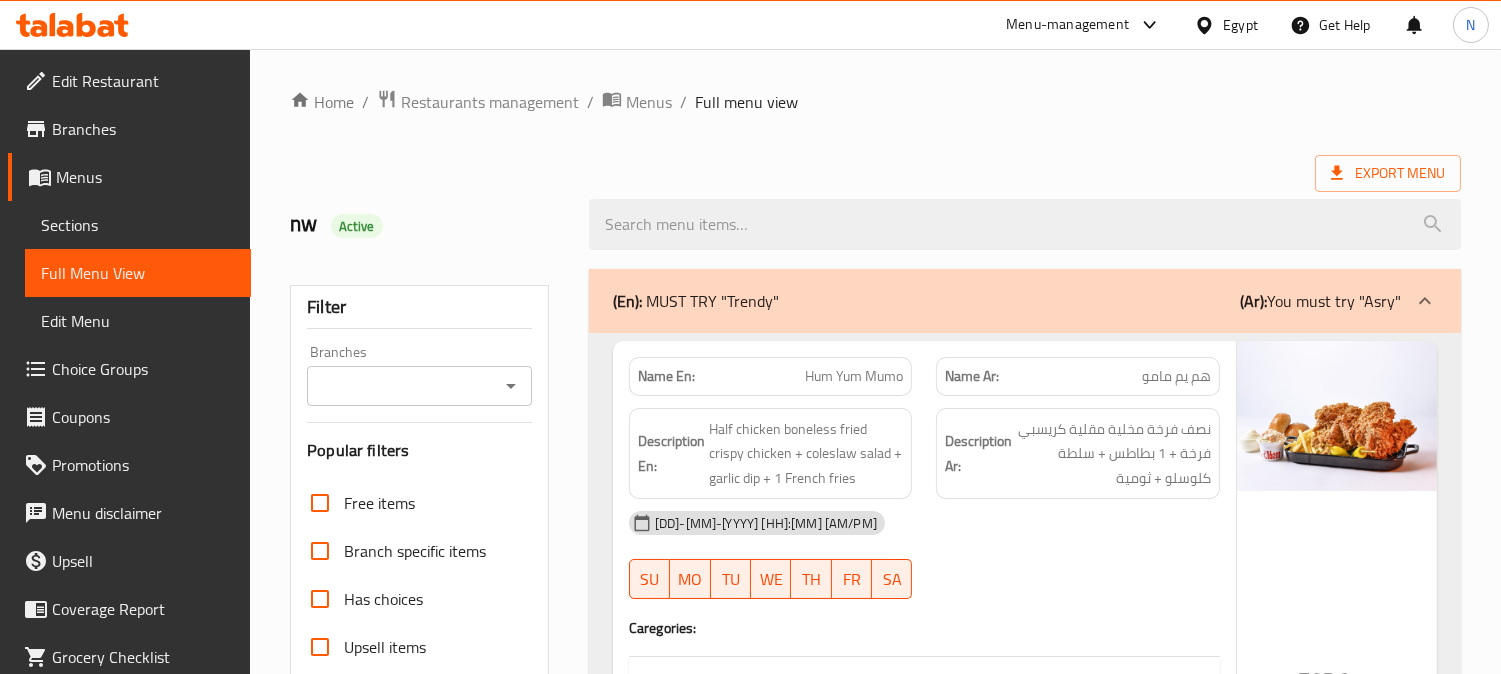 click on "Home / Restaurants management / Menus / Full menu view" at bounding box center [875, 102] 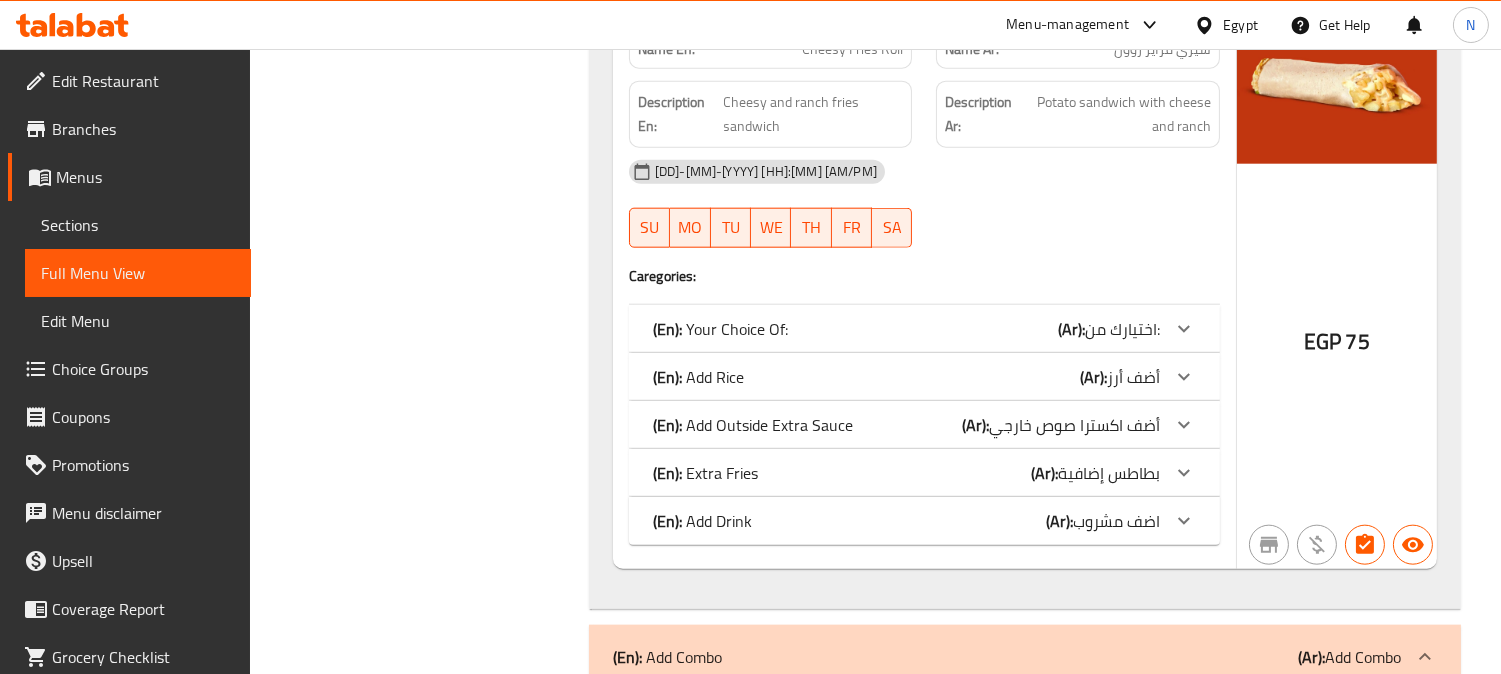 scroll, scrollTop: 17603, scrollLeft: 0, axis: vertical 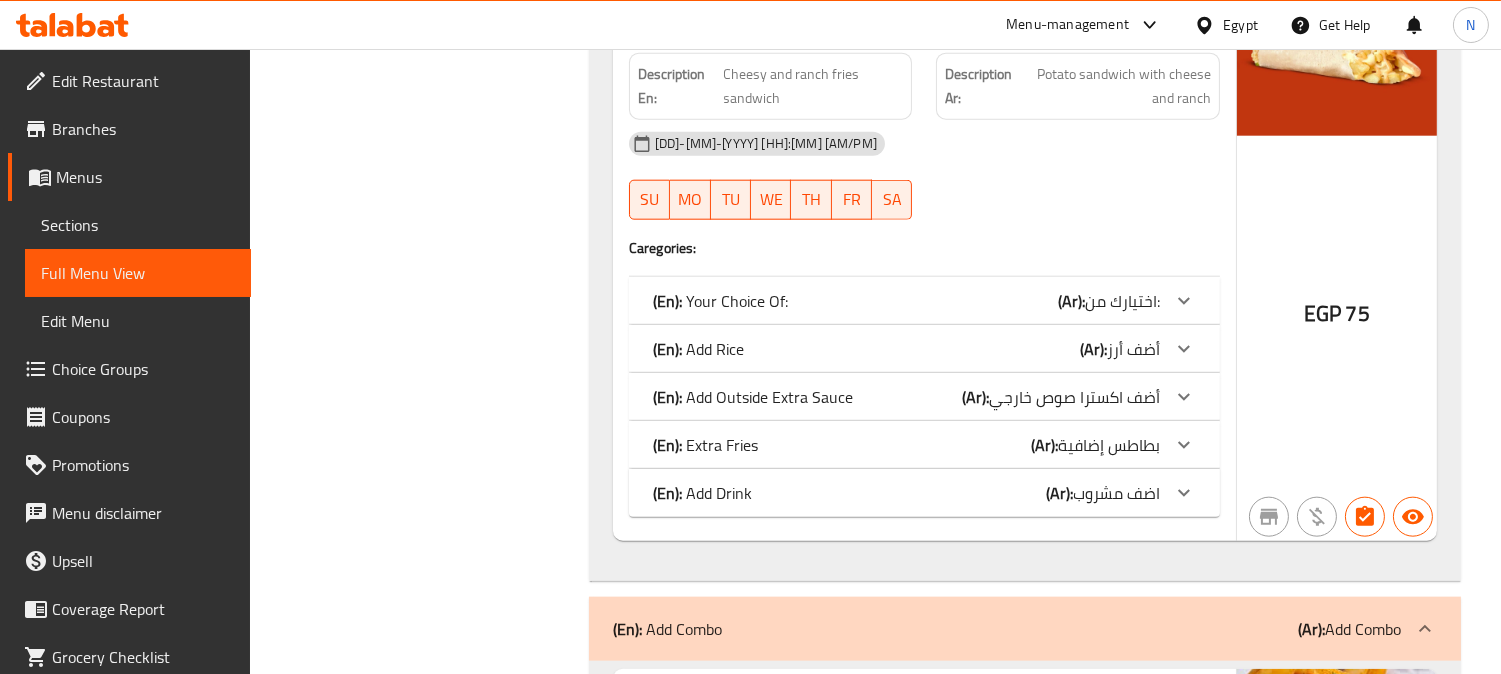 click on "اختيارك من:" at bounding box center [1122, -16922] 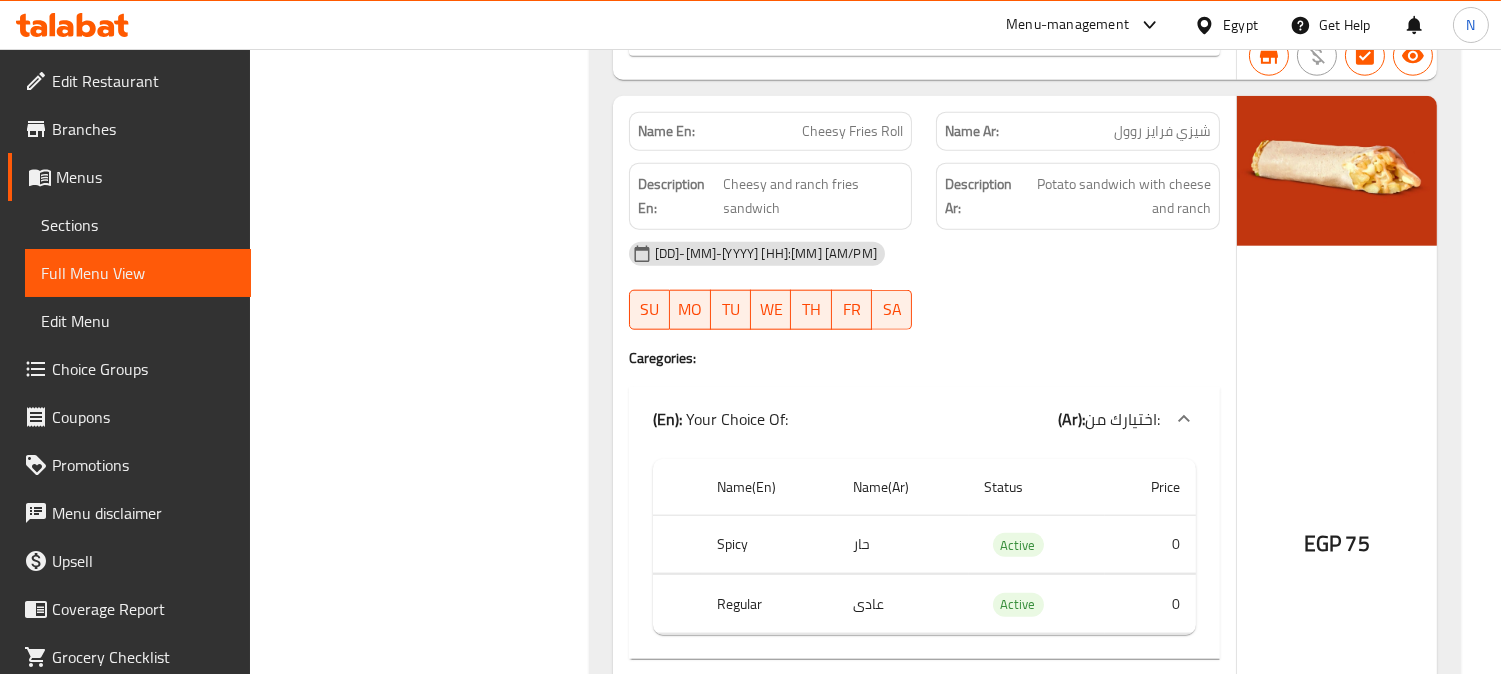 scroll, scrollTop: 17492, scrollLeft: 0, axis: vertical 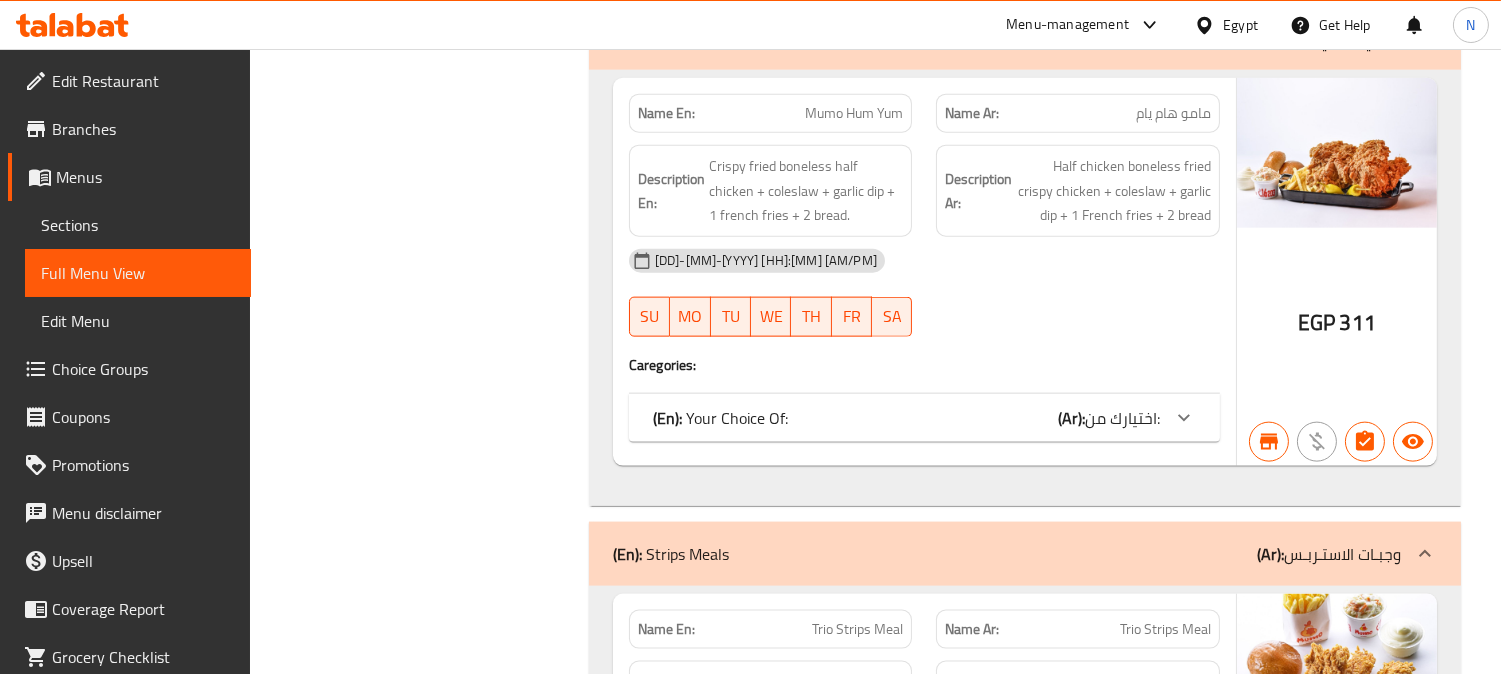 click on "اختيارك من:" at bounding box center (1122, -4029) 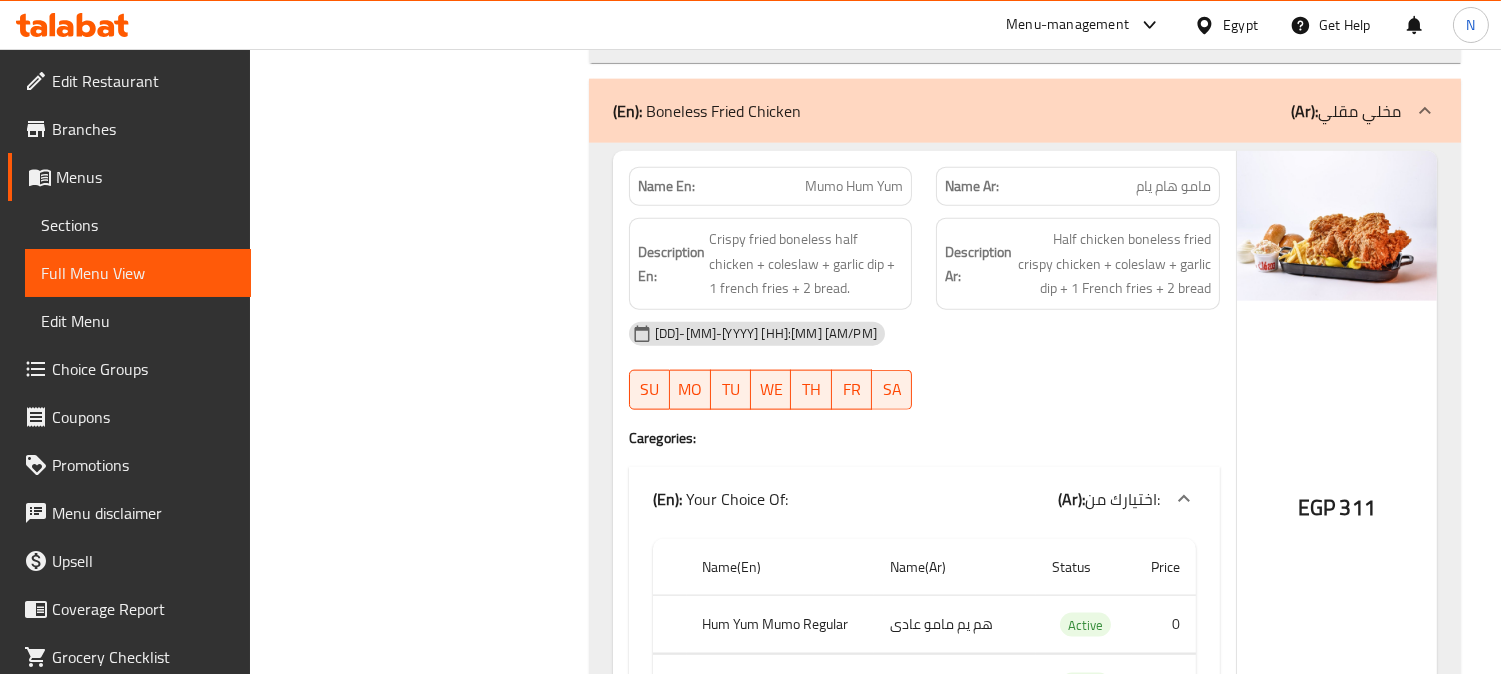 scroll, scrollTop: 4598, scrollLeft: 0, axis: vertical 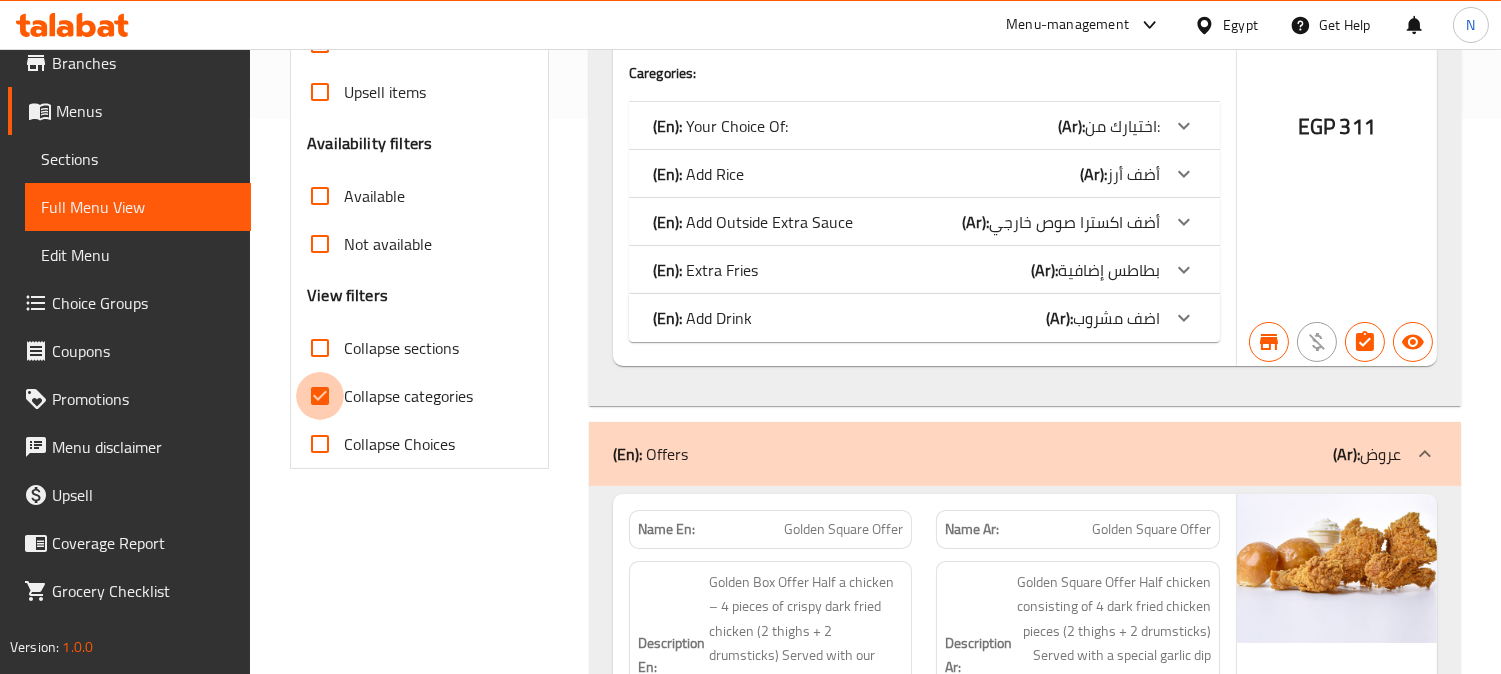 click on "Collapse categories" at bounding box center [320, 396] 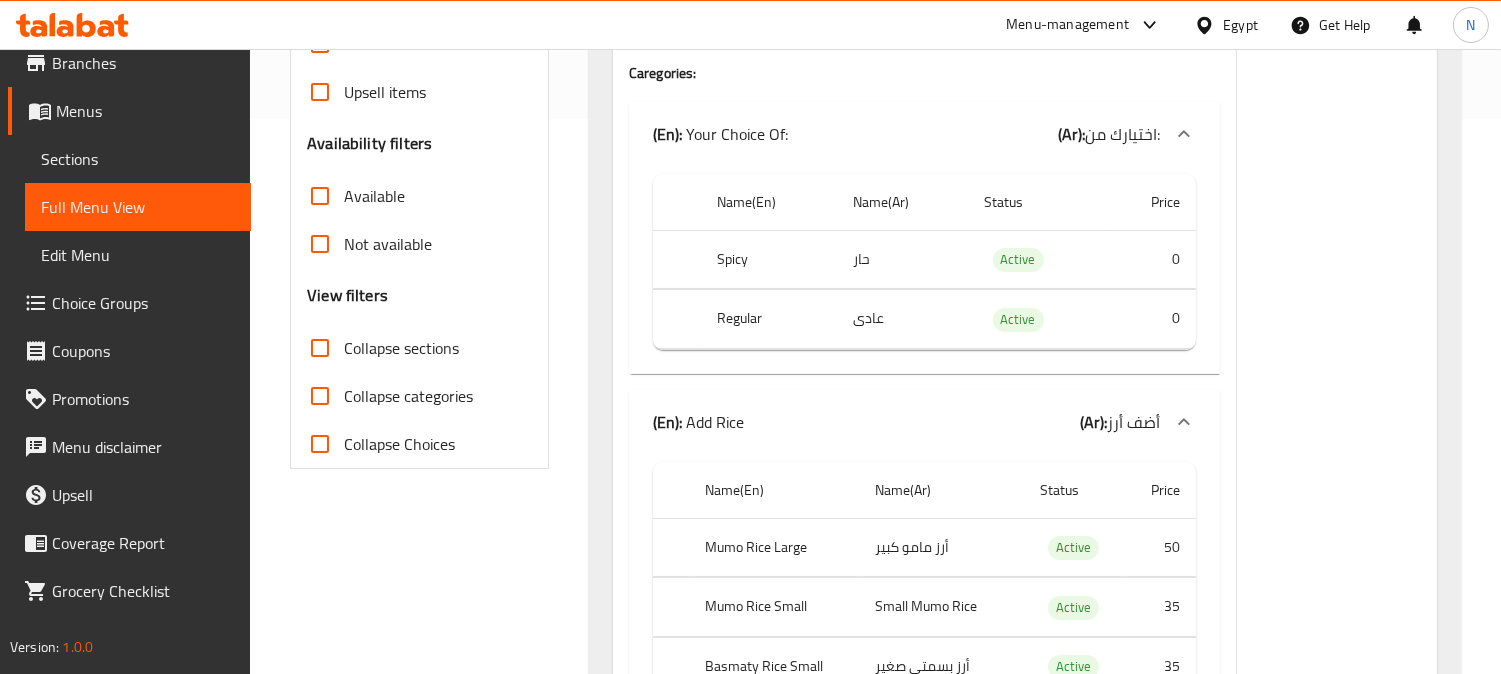 scroll, scrollTop: 0, scrollLeft: 0, axis: both 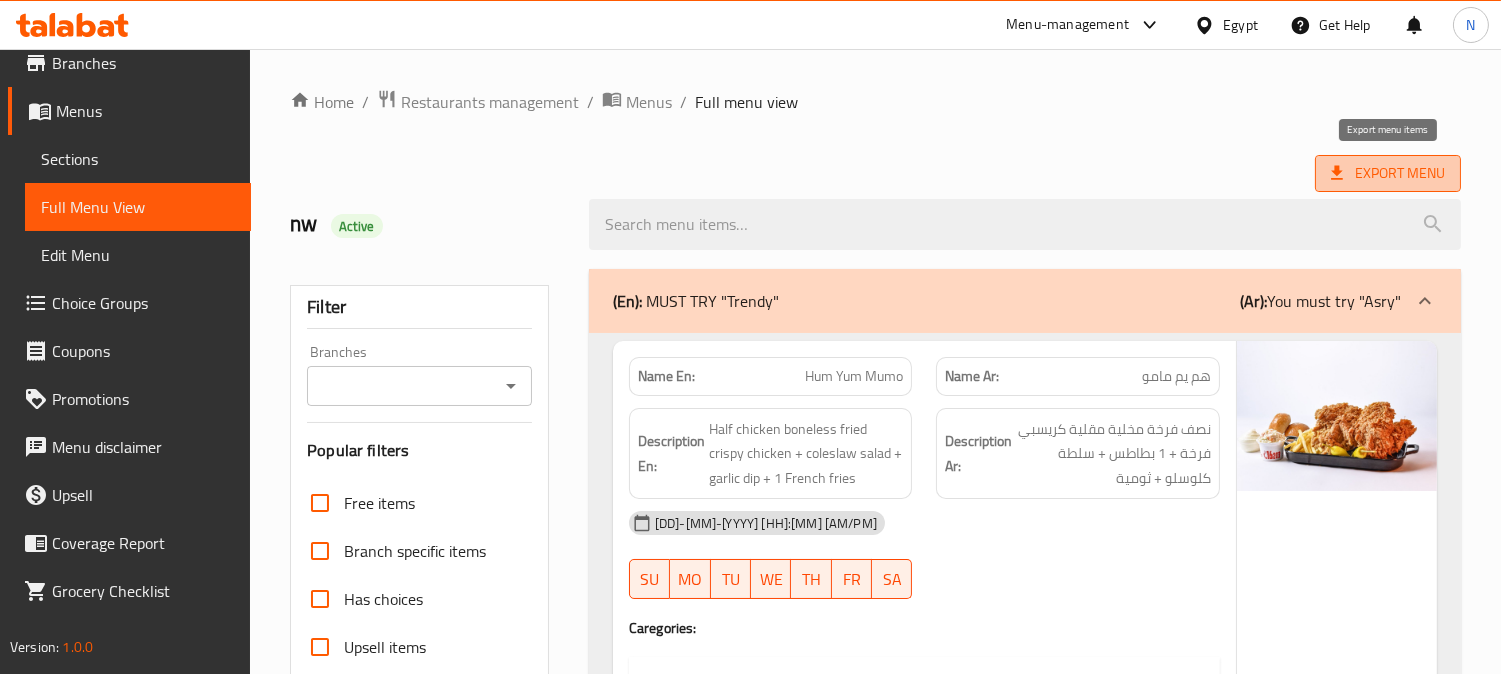 click on "Export Menu" at bounding box center (1388, 173) 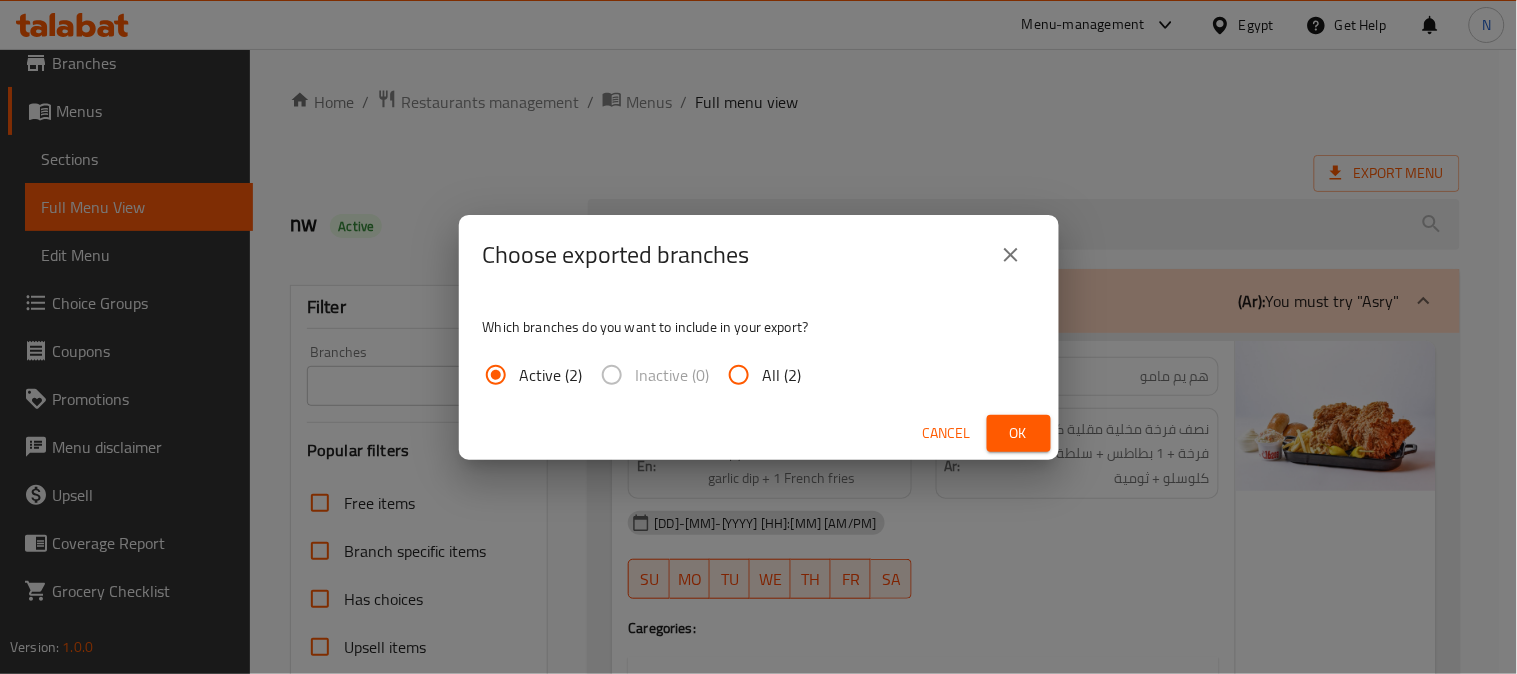 click on "All (2)" at bounding box center (782, 375) 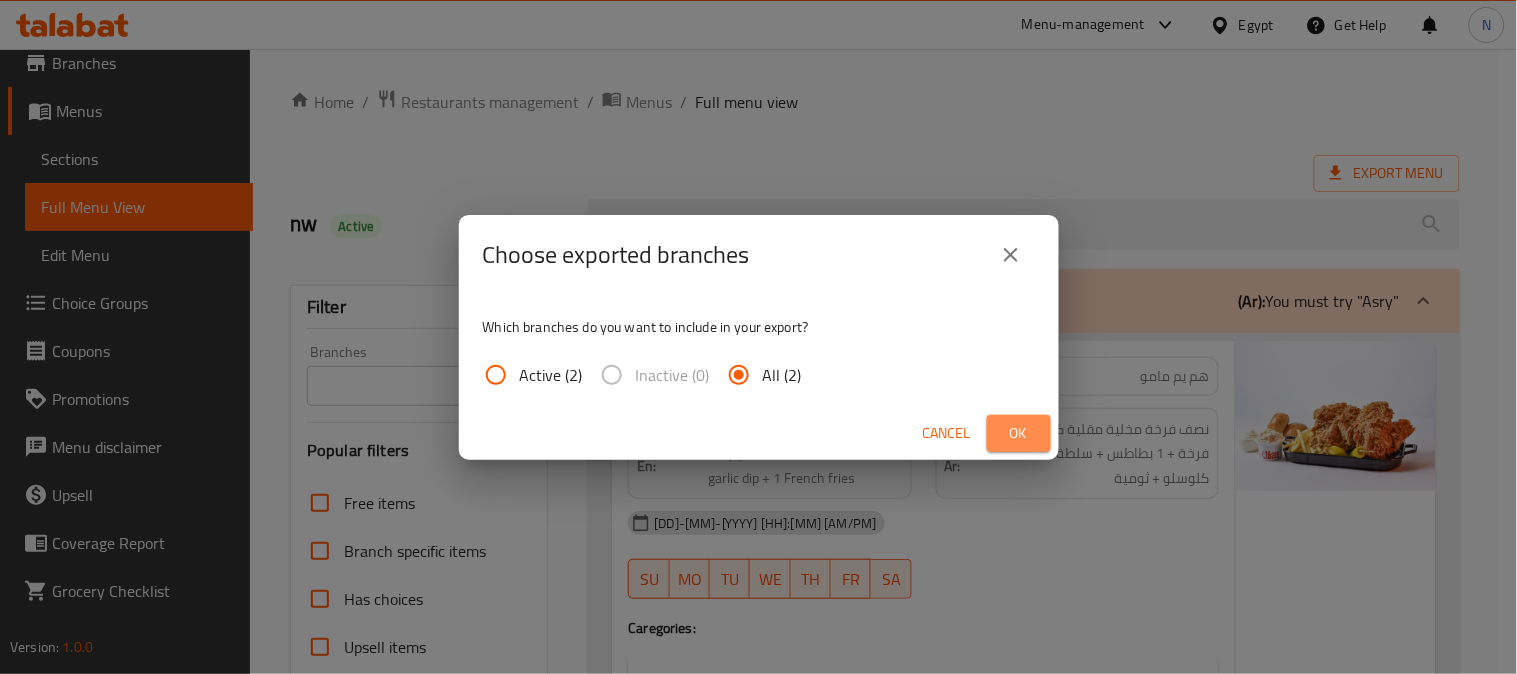 click on "Ok" at bounding box center (1019, 433) 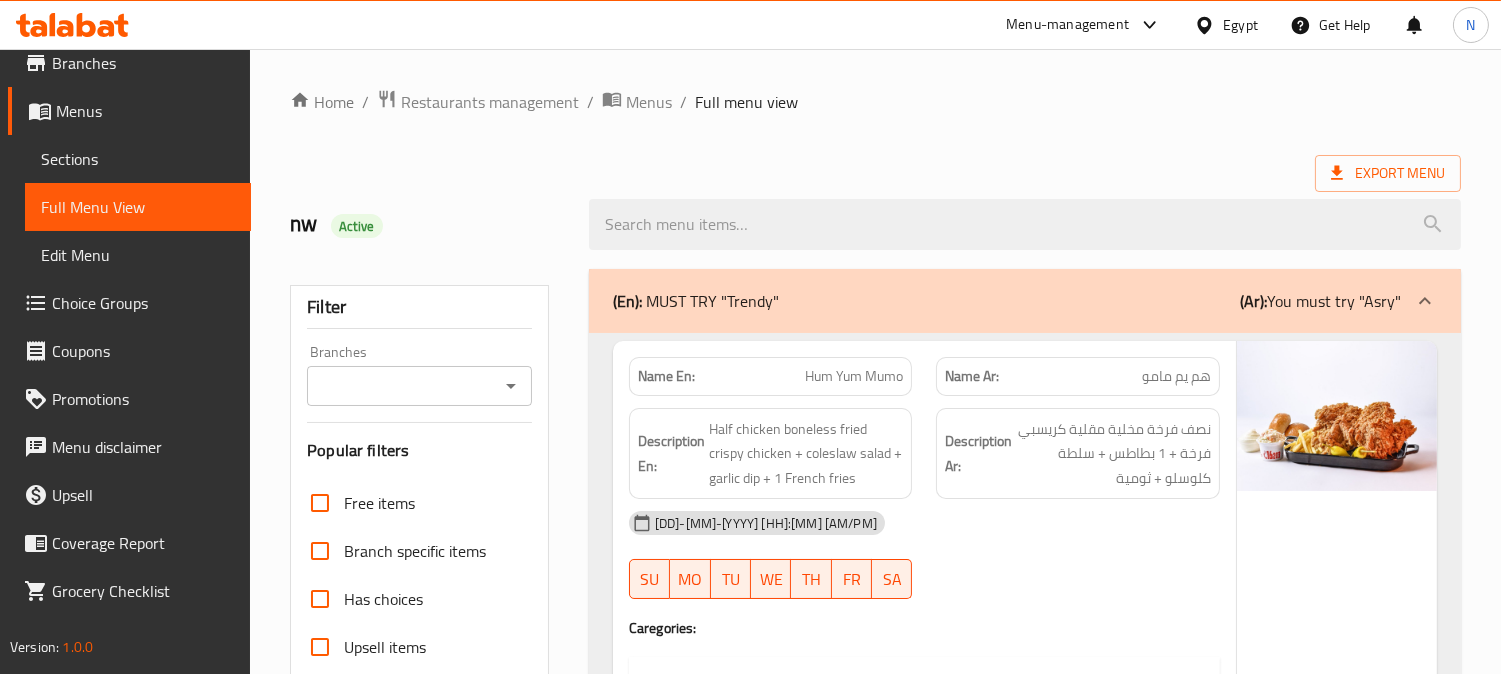 click on "Sections" at bounding box center [138, 159] 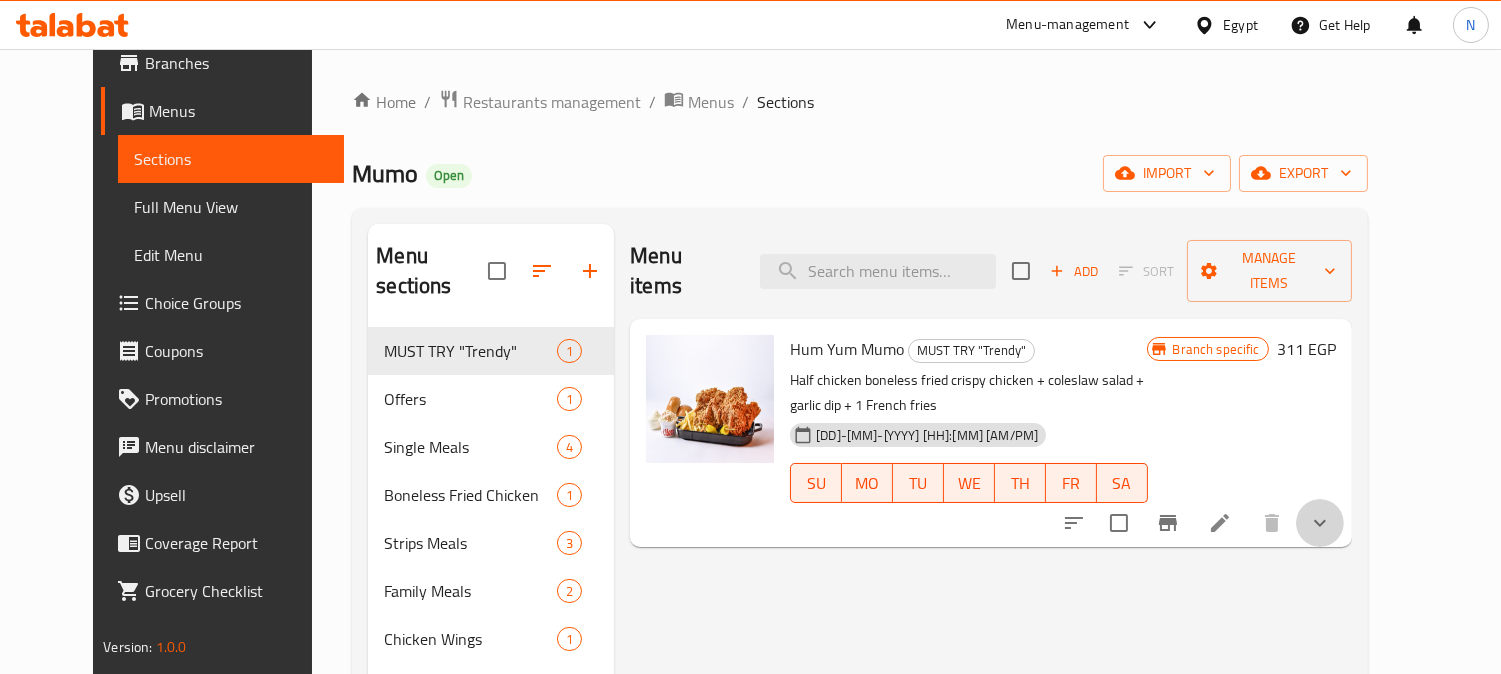 click at bounding box center (1320, 523) 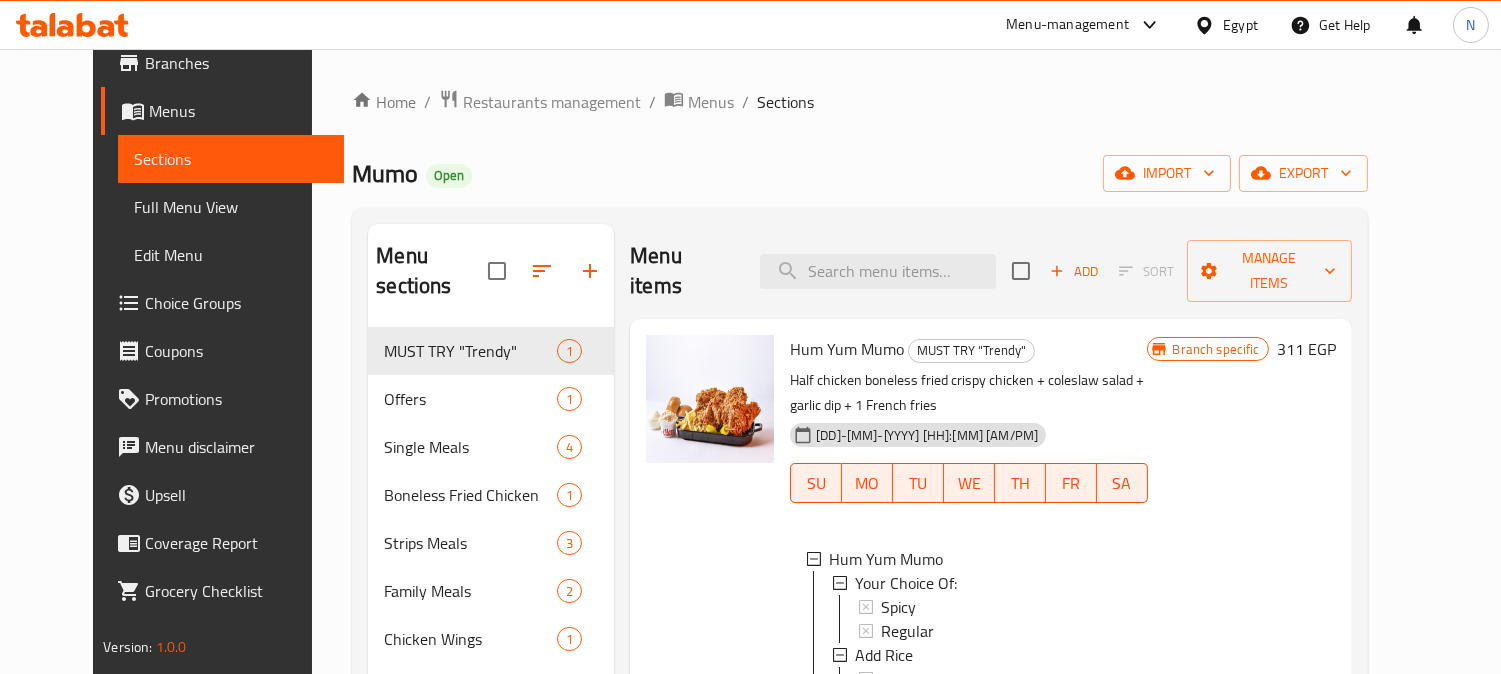 scroll, scrollTop: 2, scrollLeft: 0, axis: vertical 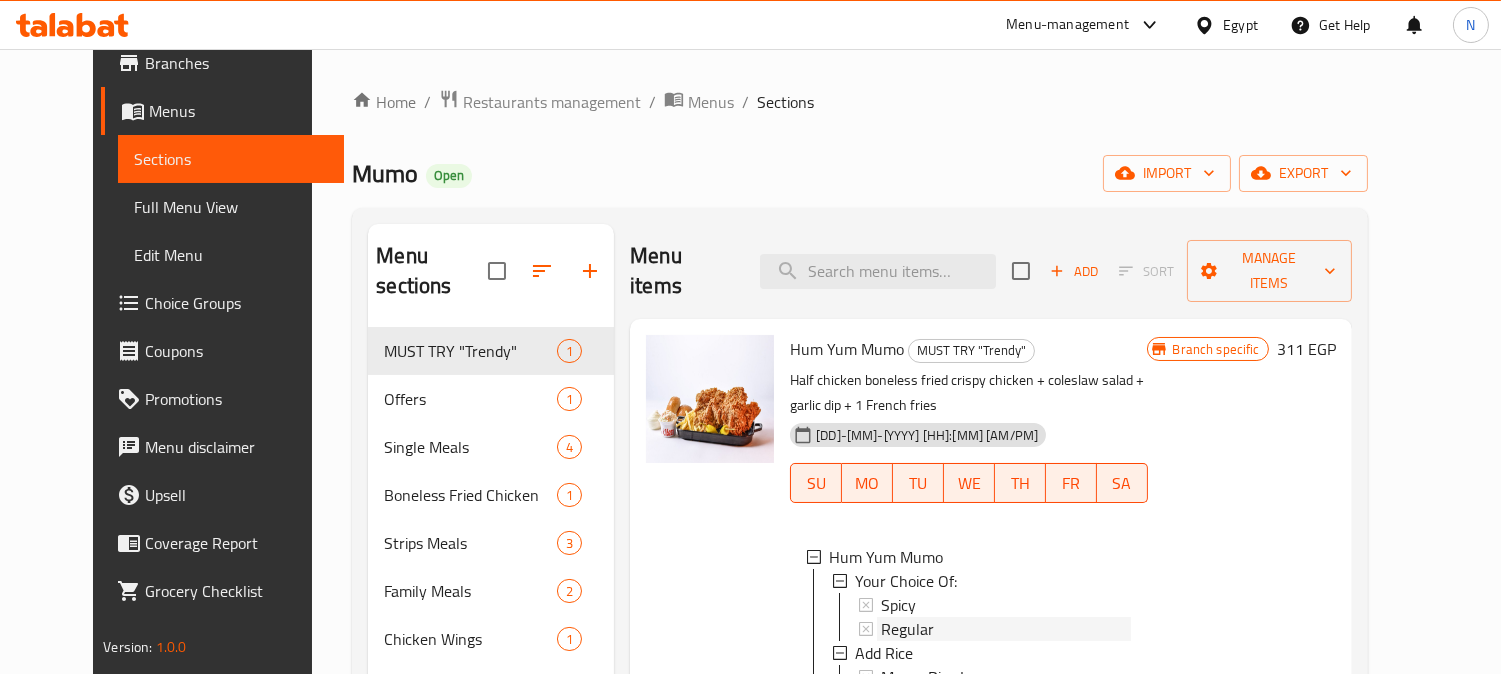 click on "Regular" at bounding box center [1006, 629] 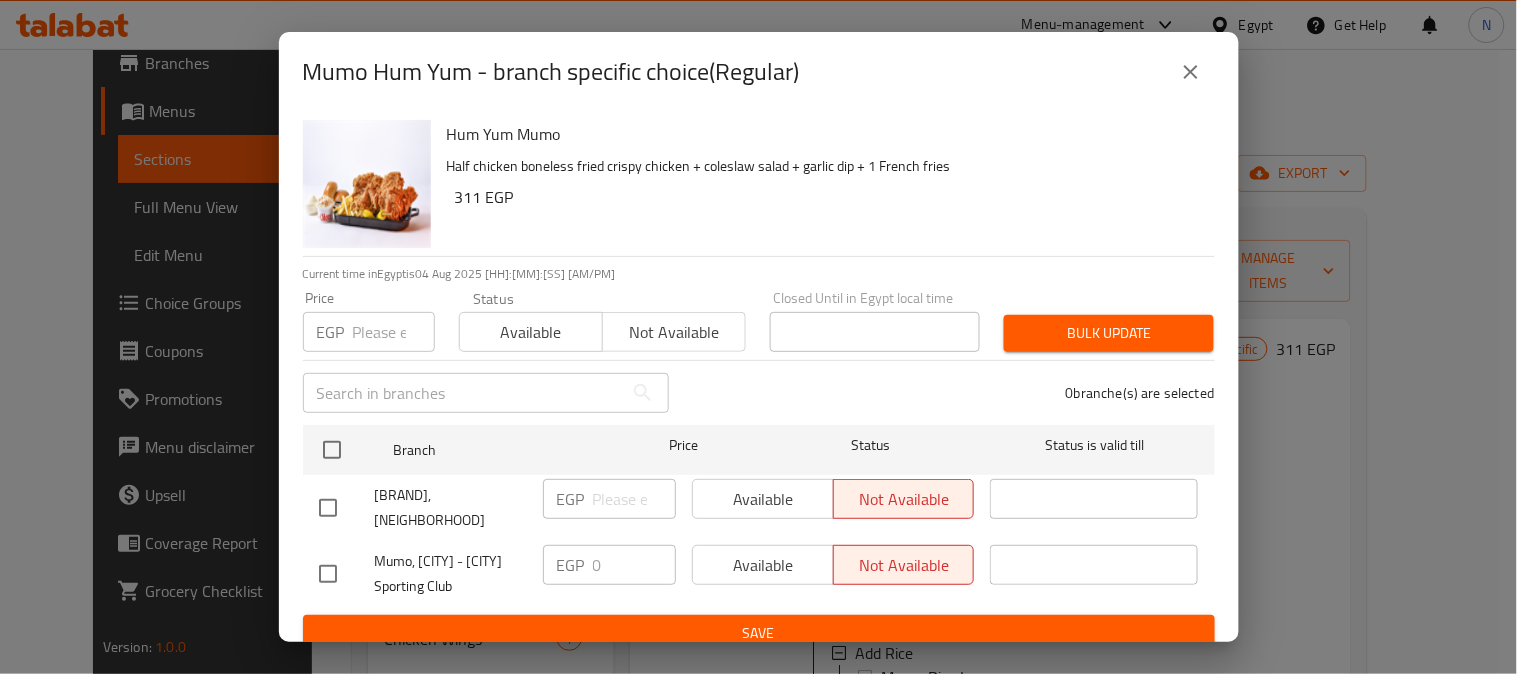 click 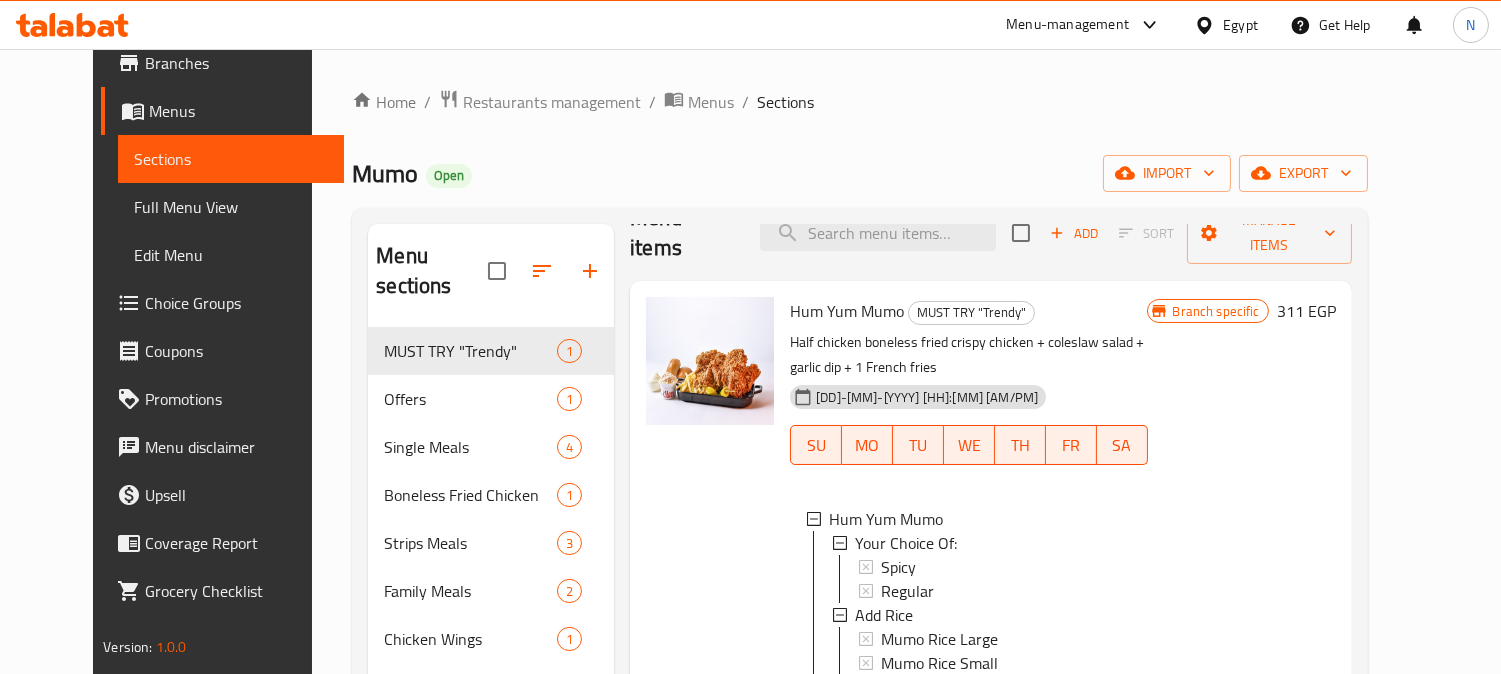 scroll, scrollTop: 70, scrollLeft: 0, axis: vertical 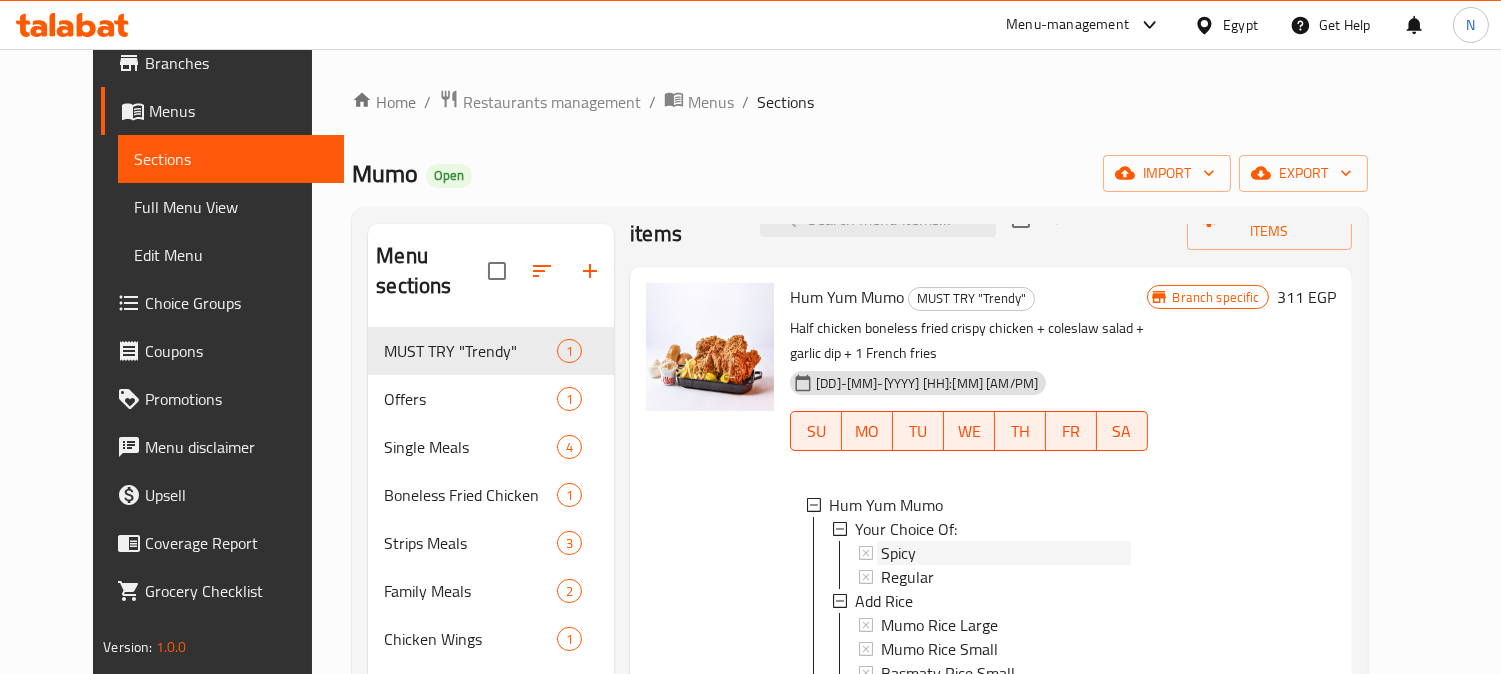 click on "Spicy" at bounding box center [898, 553] 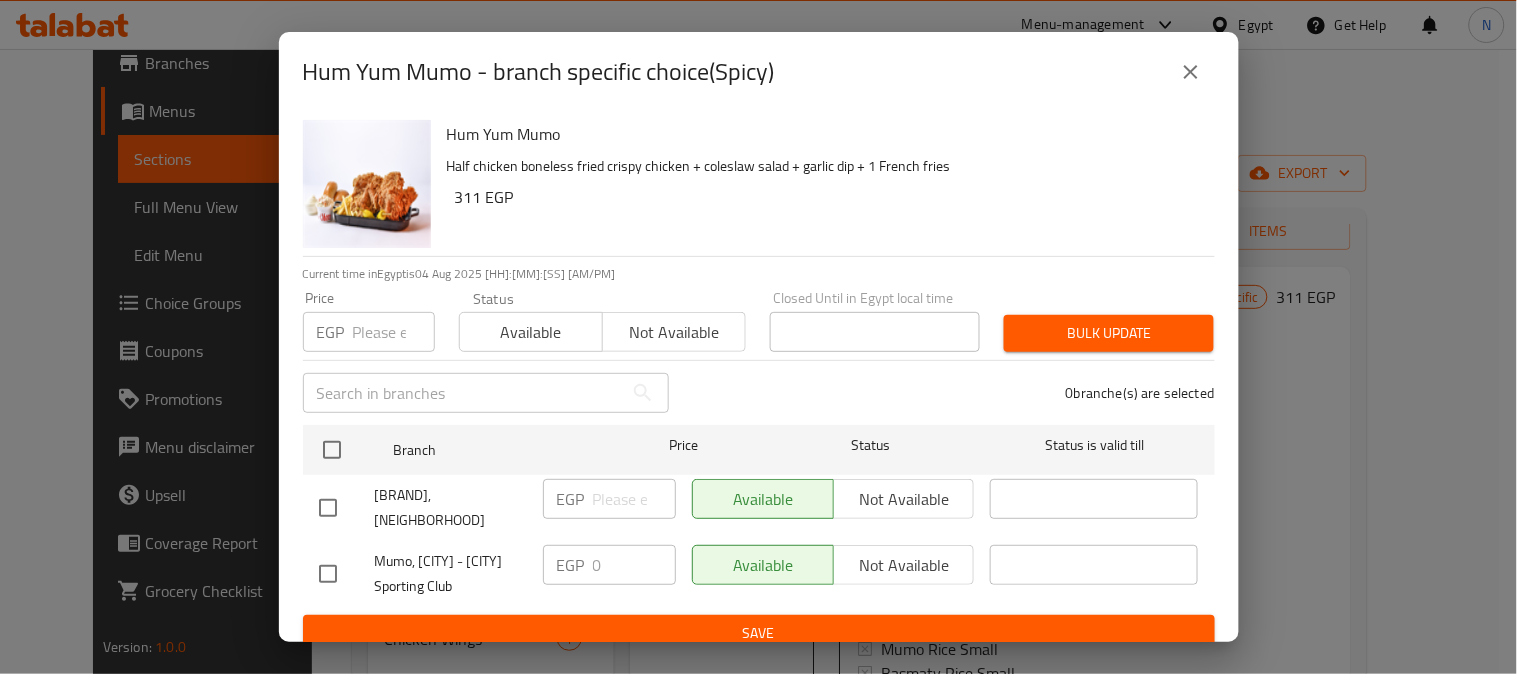 click 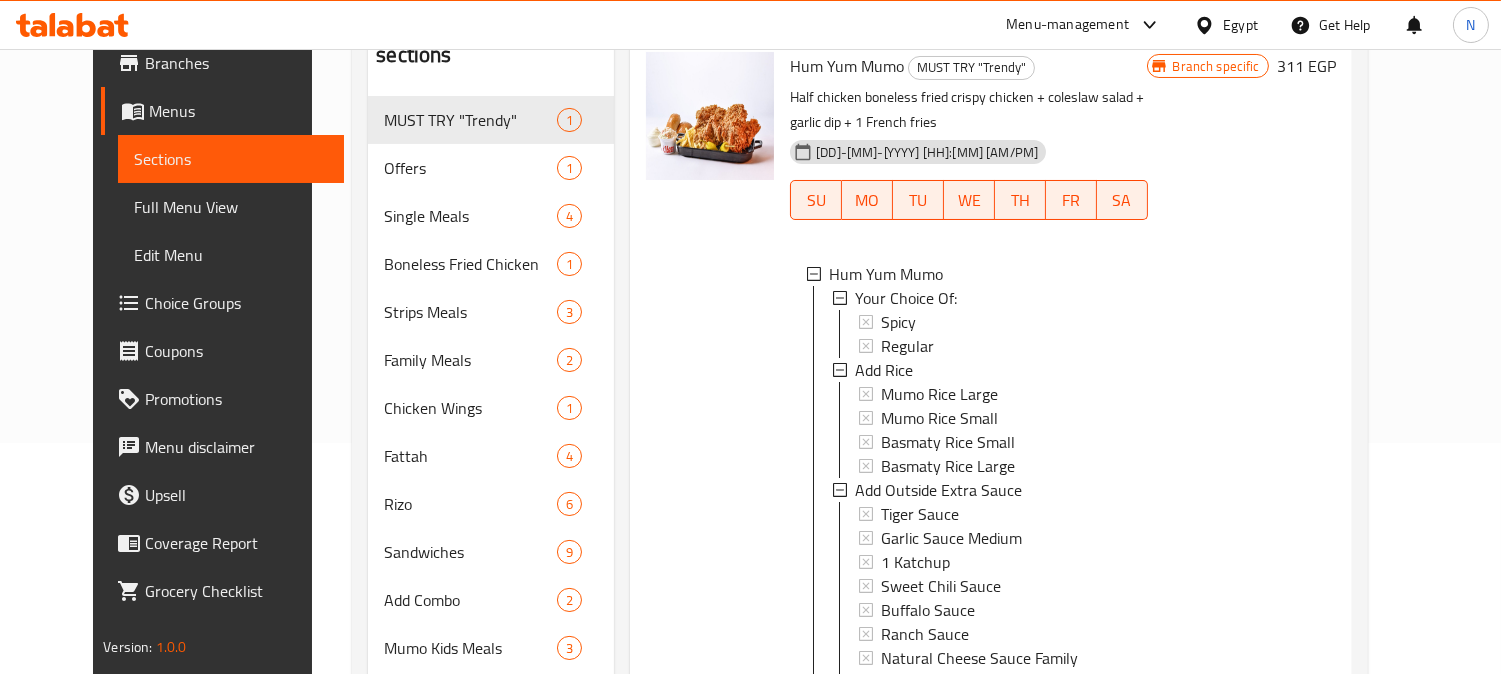 scroll, scrollTop: 111, scrollLeft: 0, axis: vertical 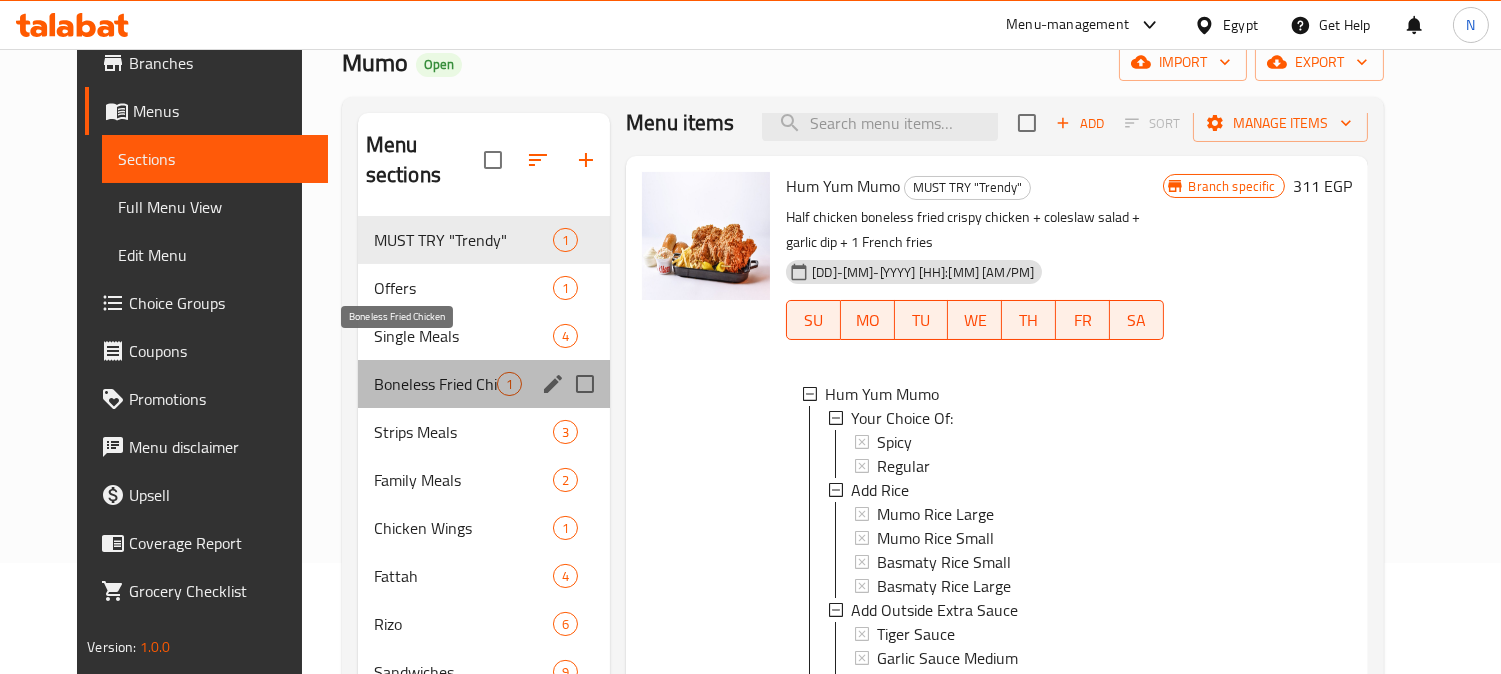 click on "Boneless Fried Chicken" at bounding box center (435, 384) 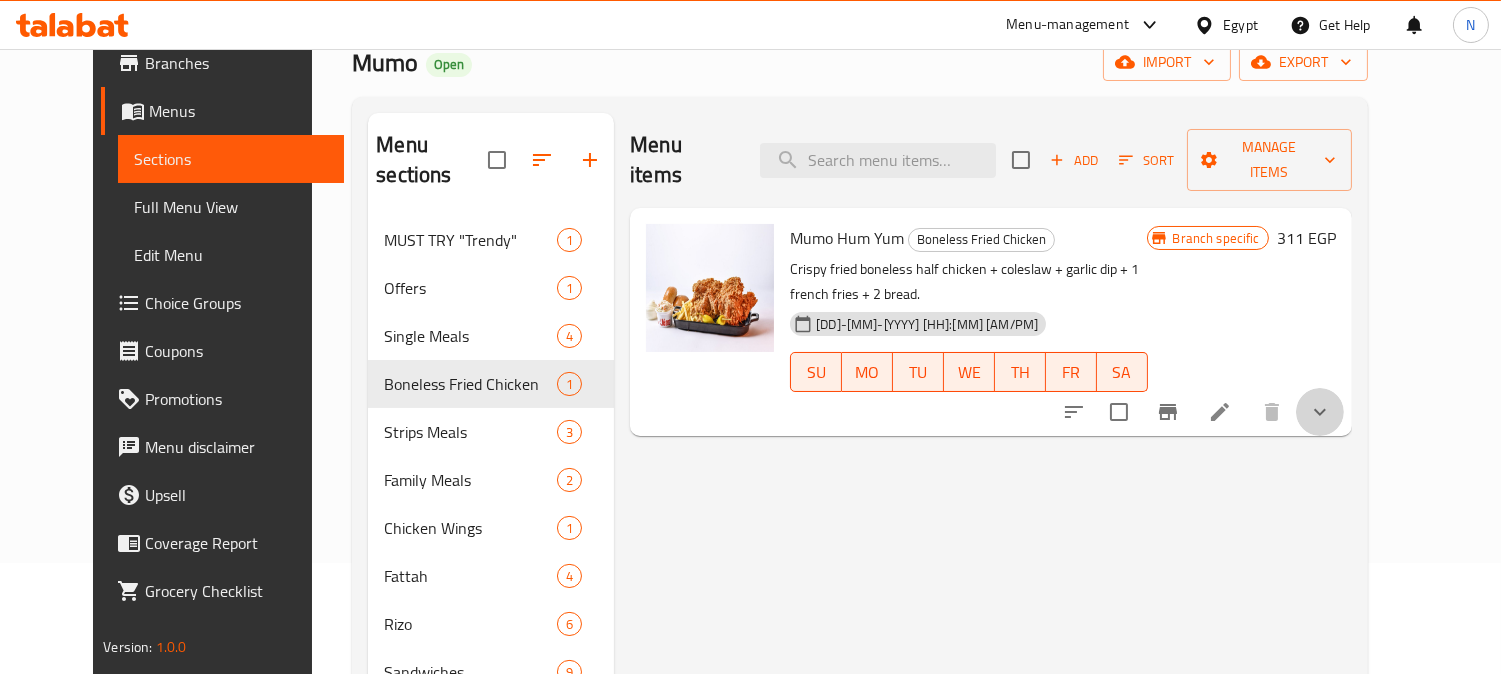 click at bounding box center [1320, 412] 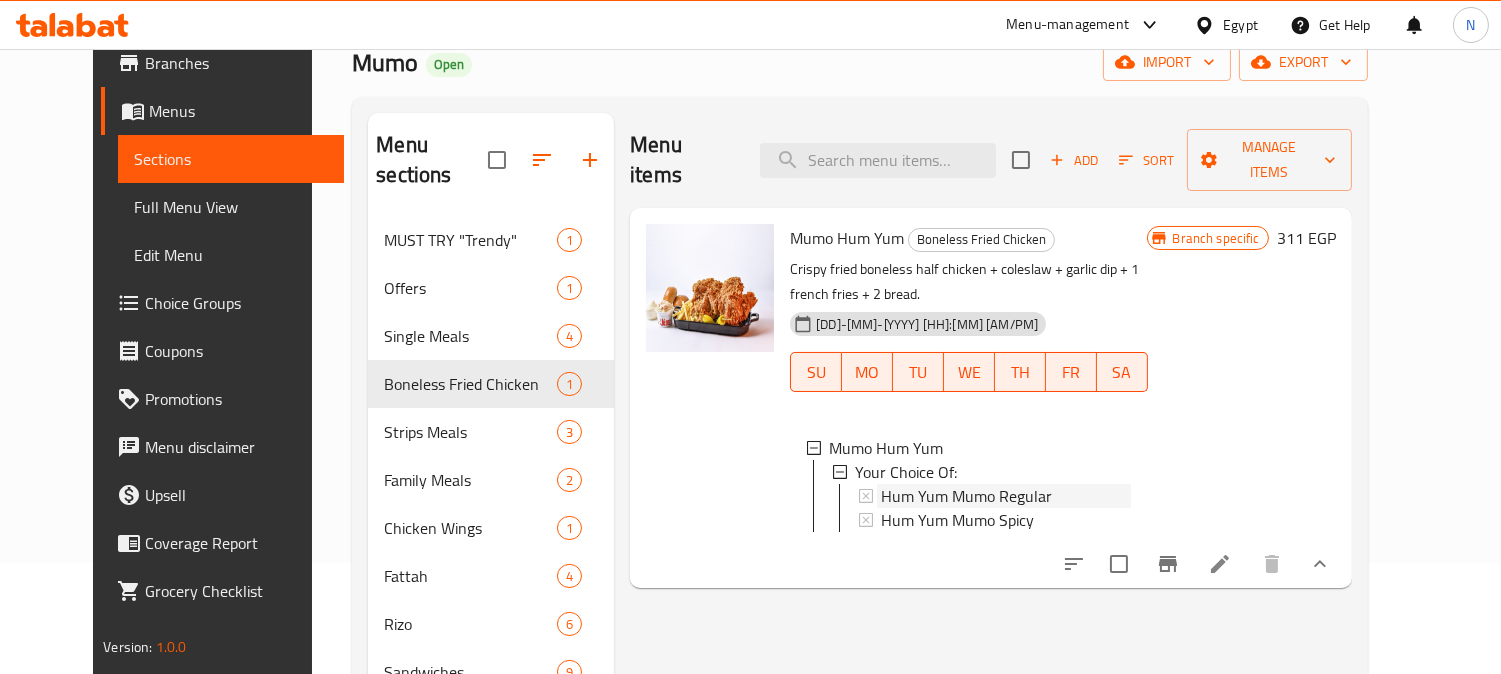 click on "Hum Yum Mumo Regular" at bounding box center (966, 496) 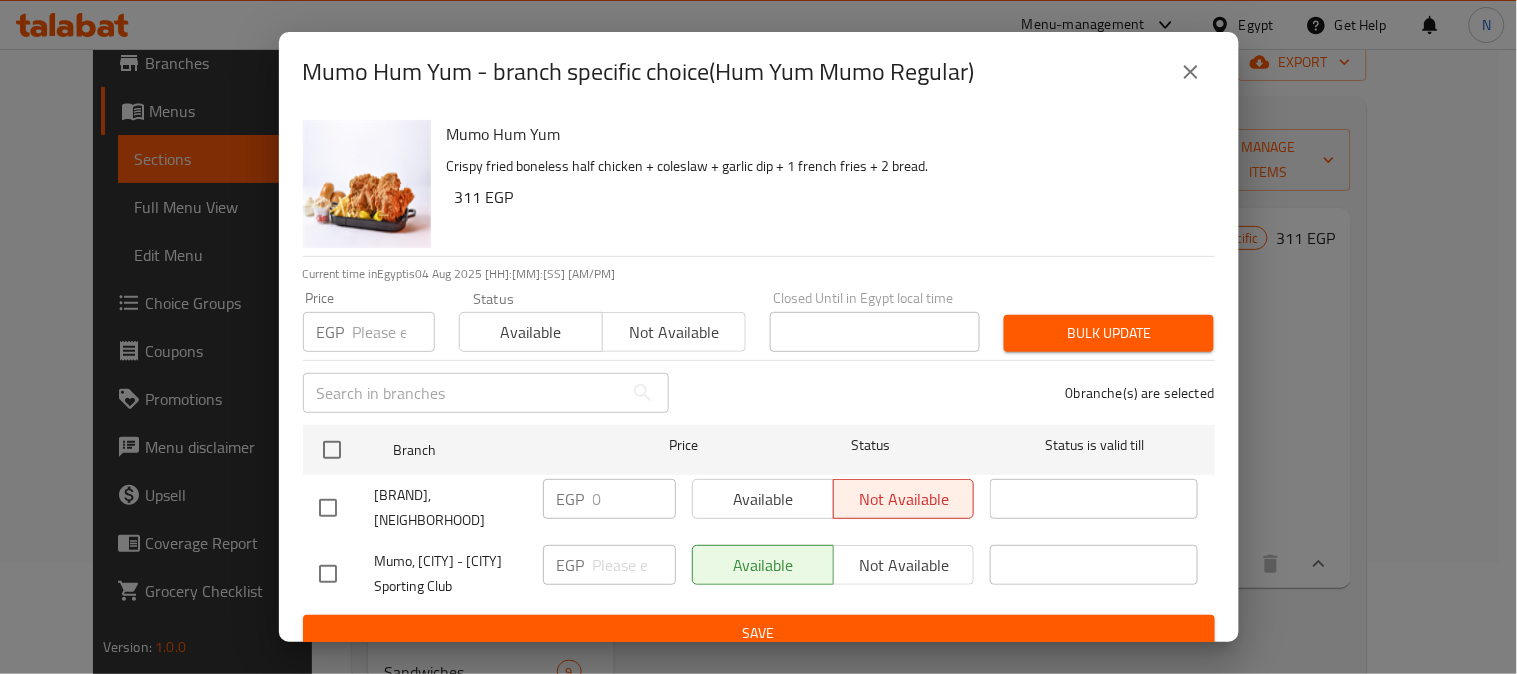 click at bounding box center (1191, 72) 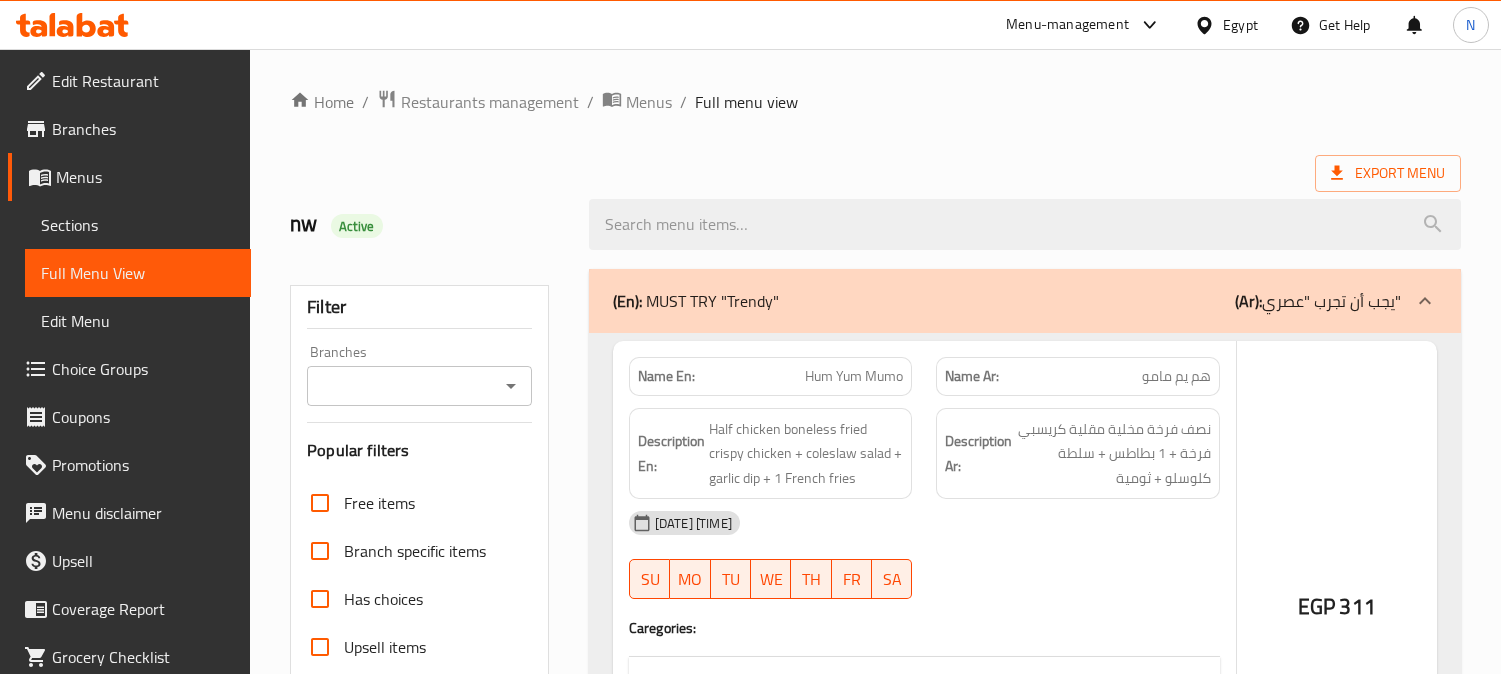 scroll, scrollTop: 0, scrollLeft: 0, axis: both 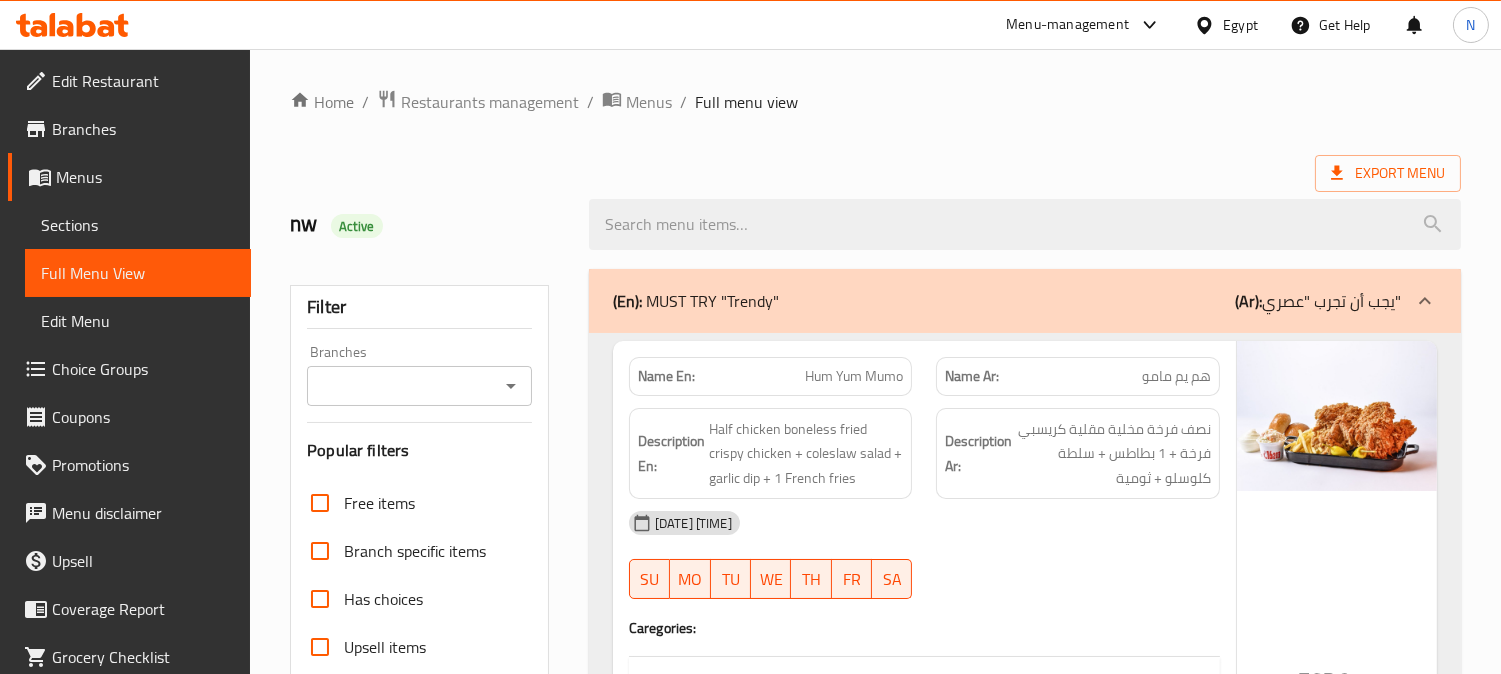 click on "Home / Restaurants management / Menus / Full menu view Export Menu nw Active Filter Branches Branches Popular filters Free items Branch specific items Has choices Upsell items Availability filters Available Not available View filters Collapse sections Collapse categories Collapse Choices (En): MUST TRY "Trendy" (Ar): يجب أن تجرب "عصري" Name En: Hum Yum Mumo Name Ar: هم يم مامو Description En: Half chicken boneless fried crispy chicken + coleslaw salad + garlic dip + 1 French fries Description Ar: نصف فرخة مخلية مقلية كريسبي فرخة + 1 بطاطس + سلطة كلوسلو + ثومية
01-05-2025 [TIME] SU MO TU WE TH FR SA Caregories: (En): Your Choice Of: (Ar): اختيارك من: Name(En) Name(Ar) Status Price Spicy حار Active 0 Regular عادى Active 0 (En): Add Rice (Ar): أضف أرز Name(En) Name(Ar) Status Price Mumo Rice Large أرز مامو كبير Active 50 Mumo Rice Small أرز مامو صغير Active 35 Basmaty Rice Small 35 50" at bounding box center [875, 15178] 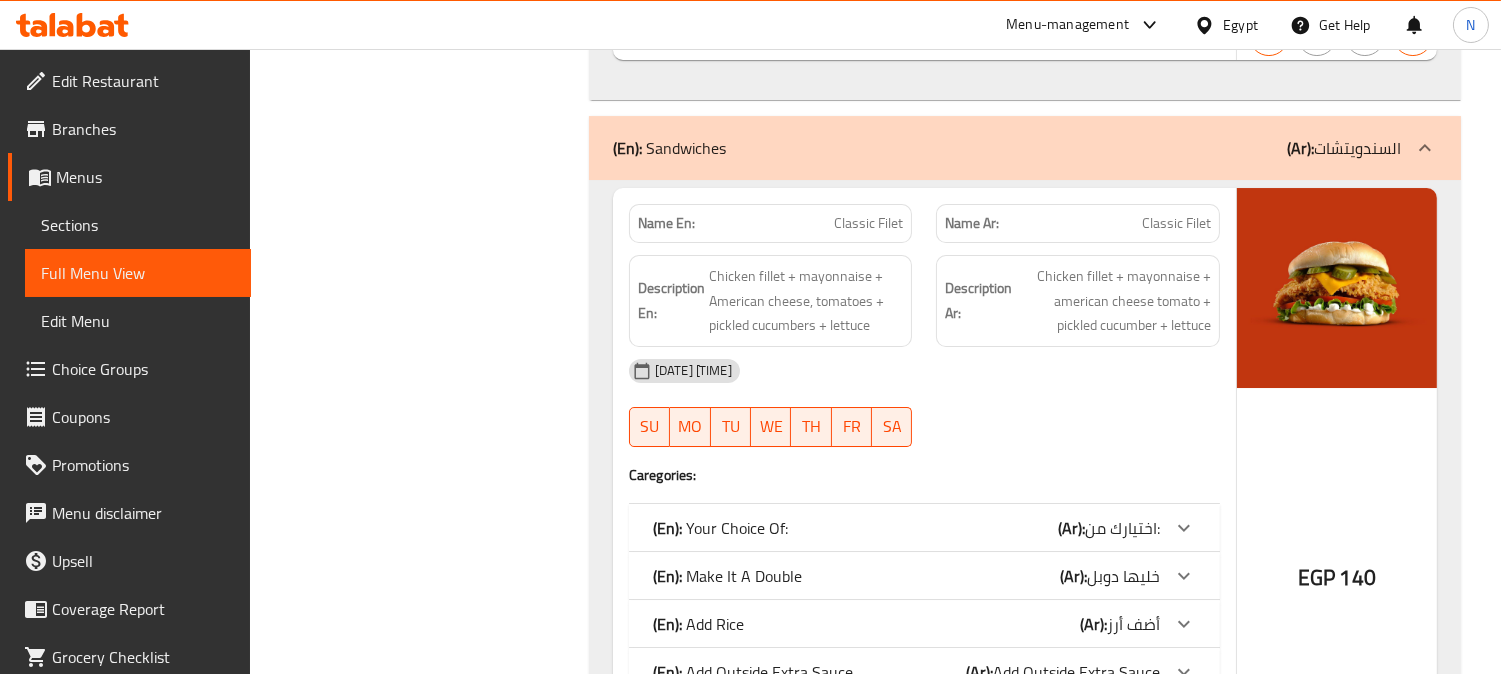 scroll, scrollTop: 12464, scrollLeft: 0, axis: vertical 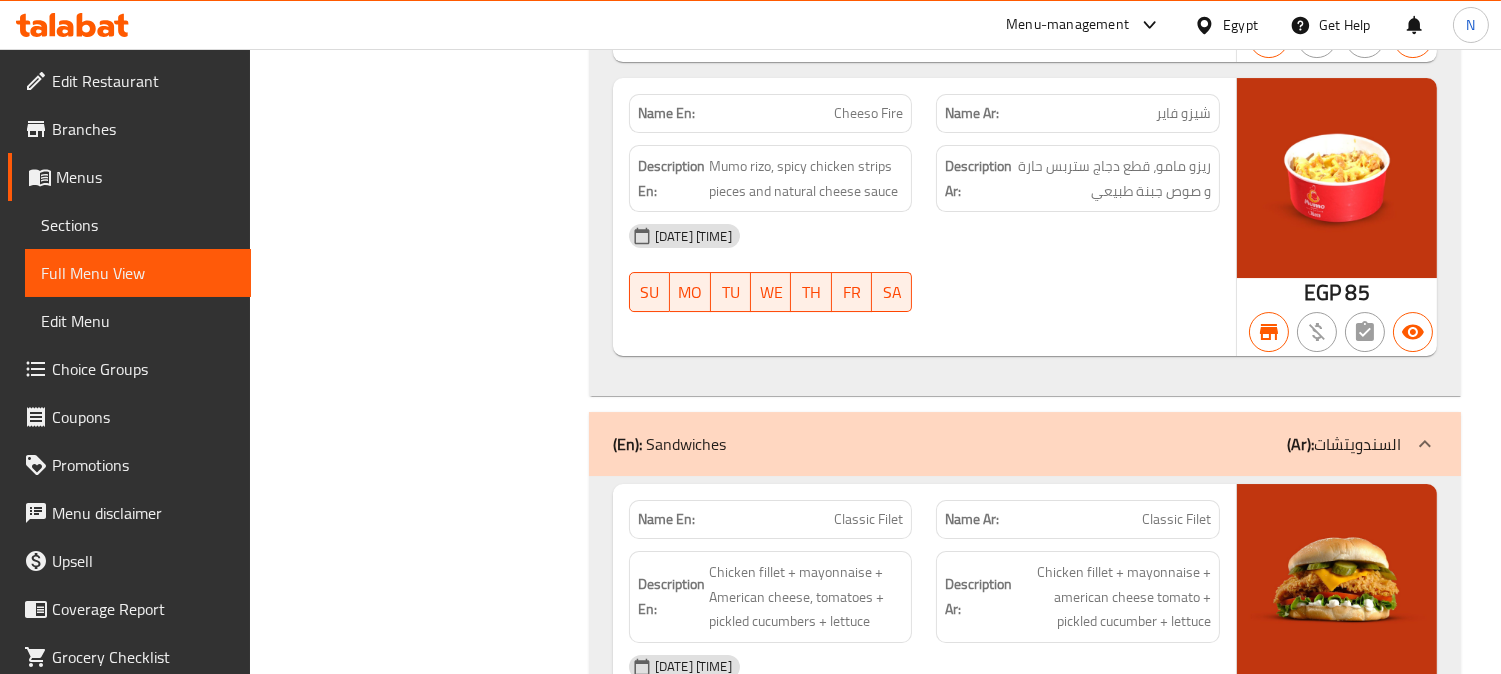 click on "Sections" at bounding box center (138, 225) 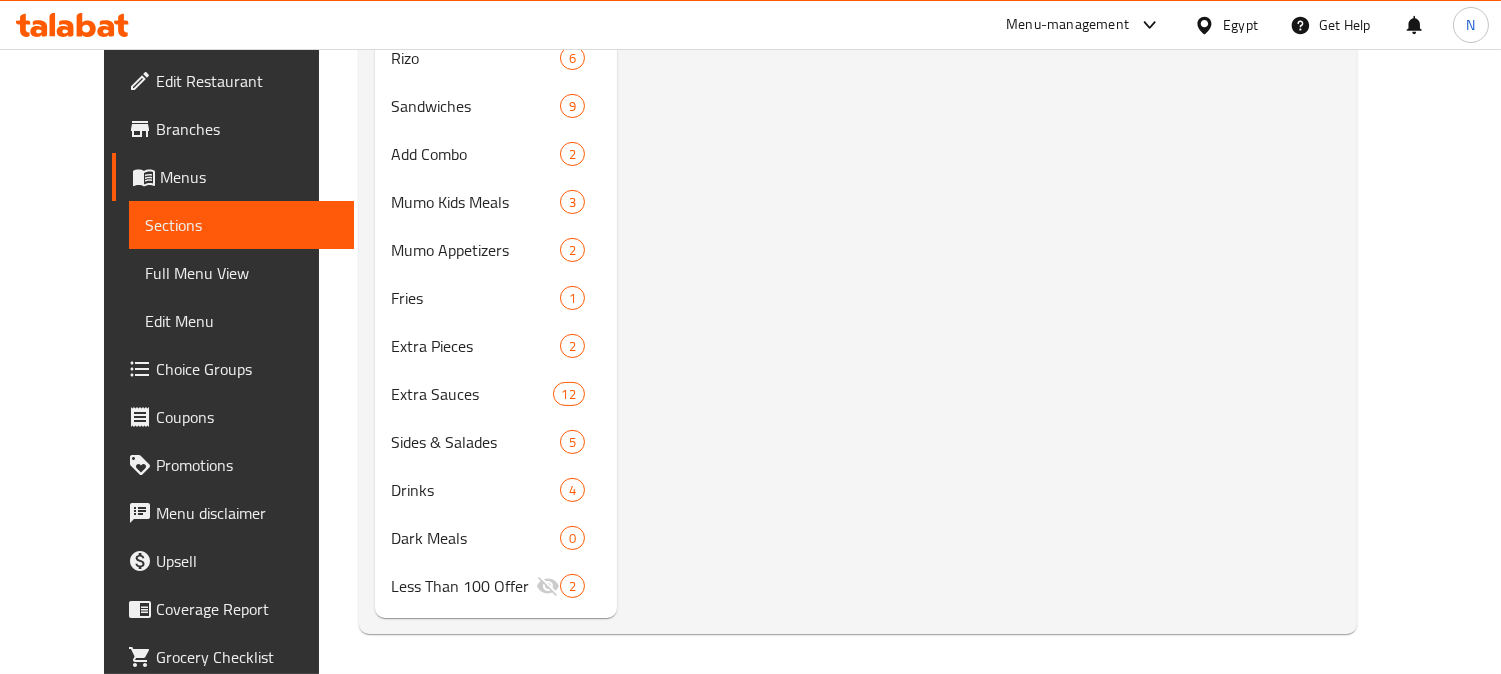 scroll, scrollTop: 280, scrollLeft: 0, axis: vertical 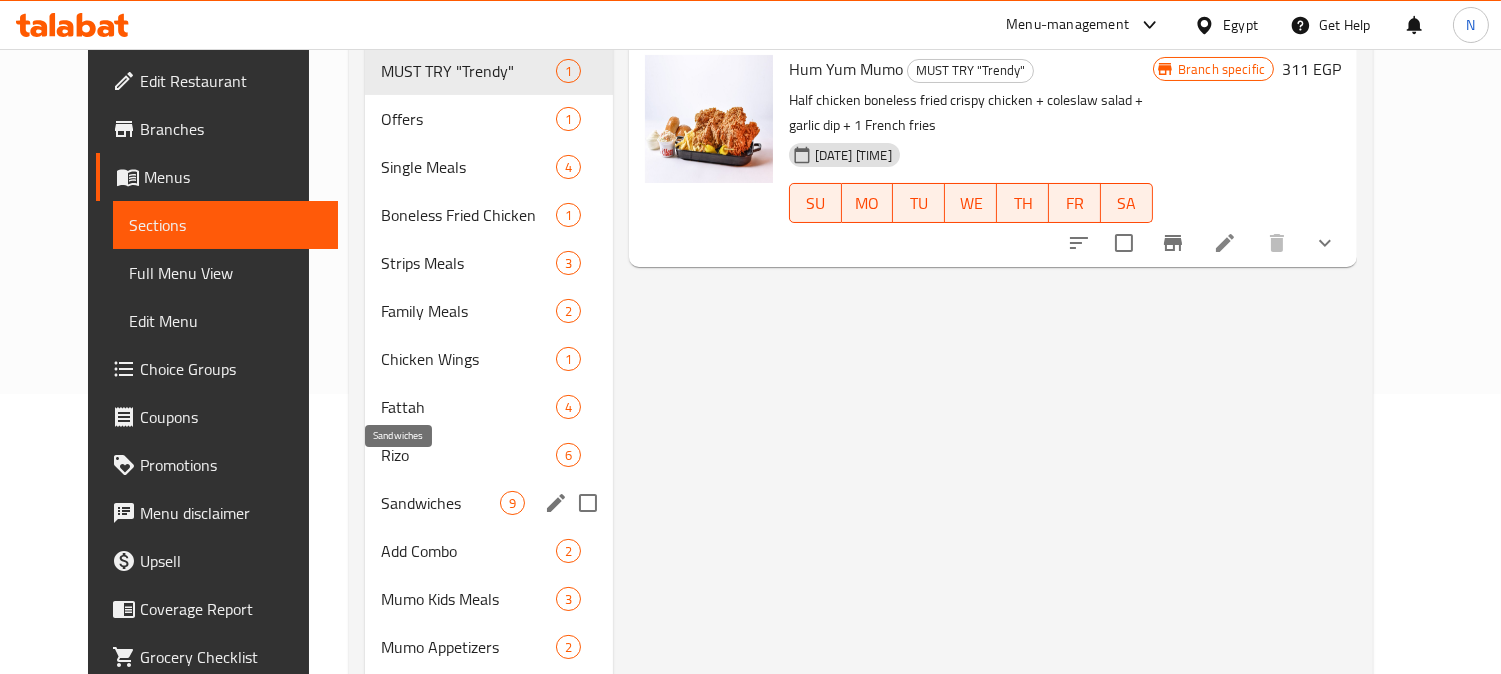 click on "Sandwiches" at bounding box center [440, 503] 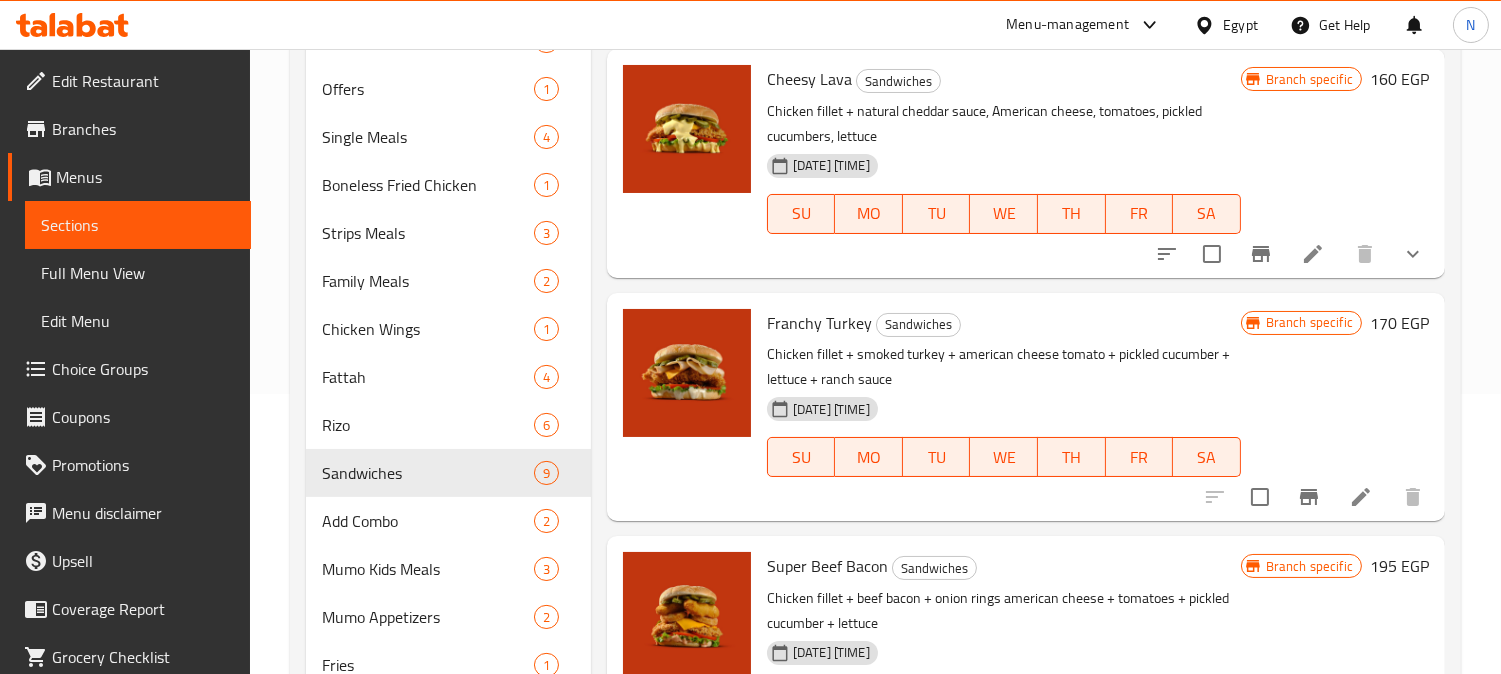 scroll, scrollTop: 222, scrollLeft: 0, axis: vertical 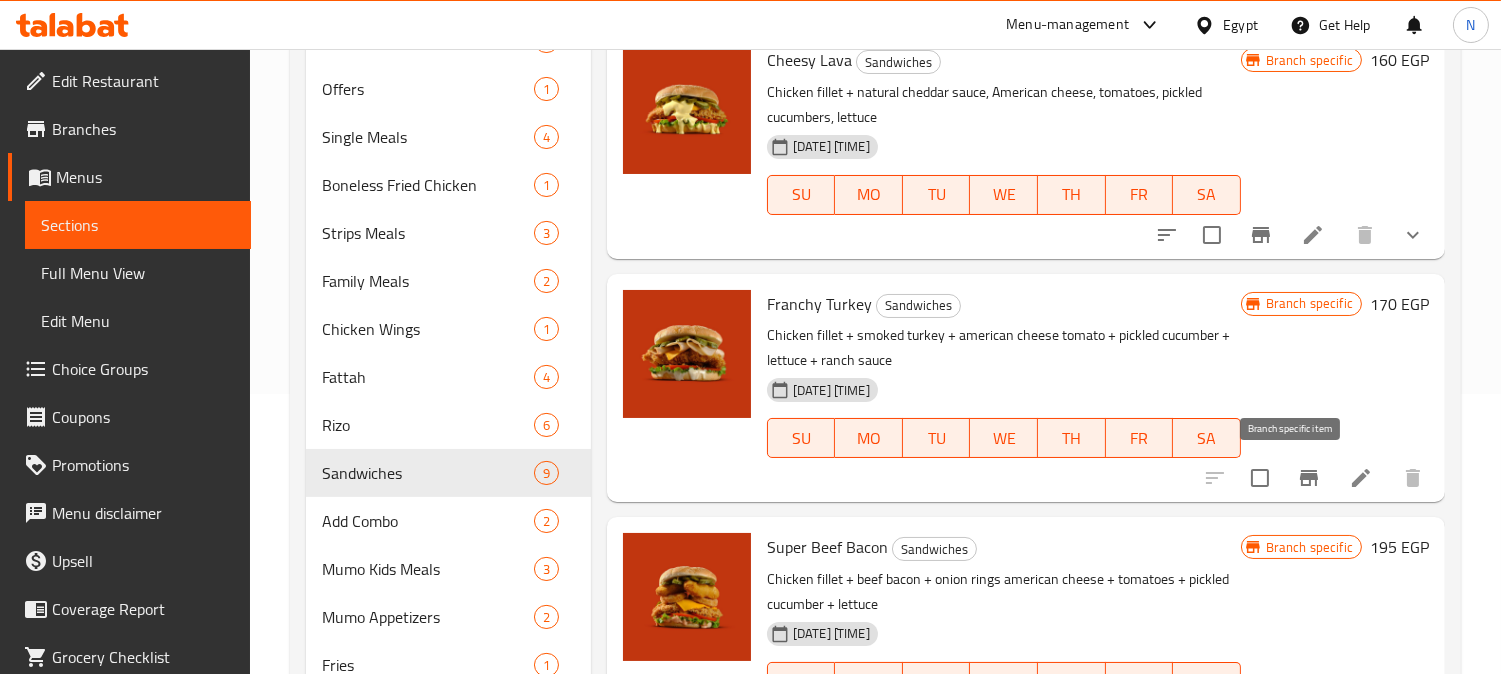 click 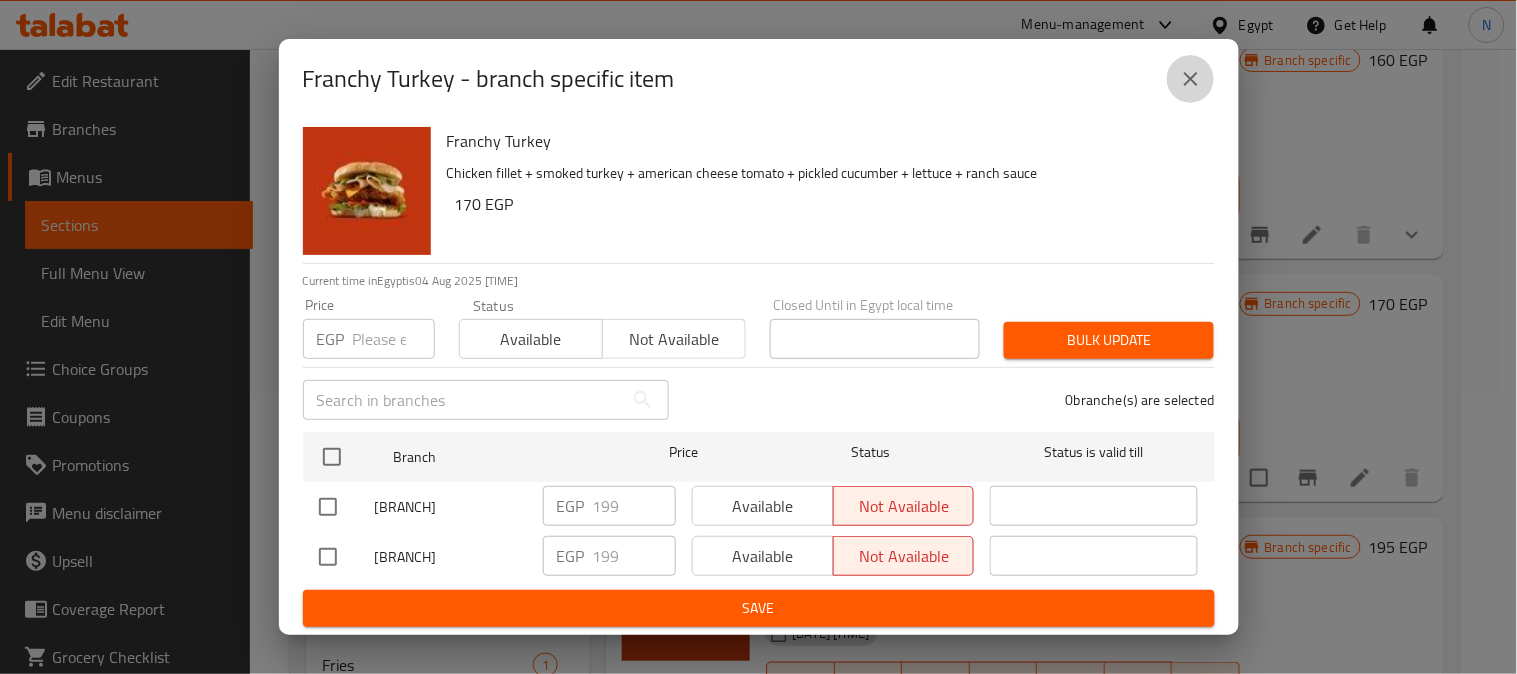 click 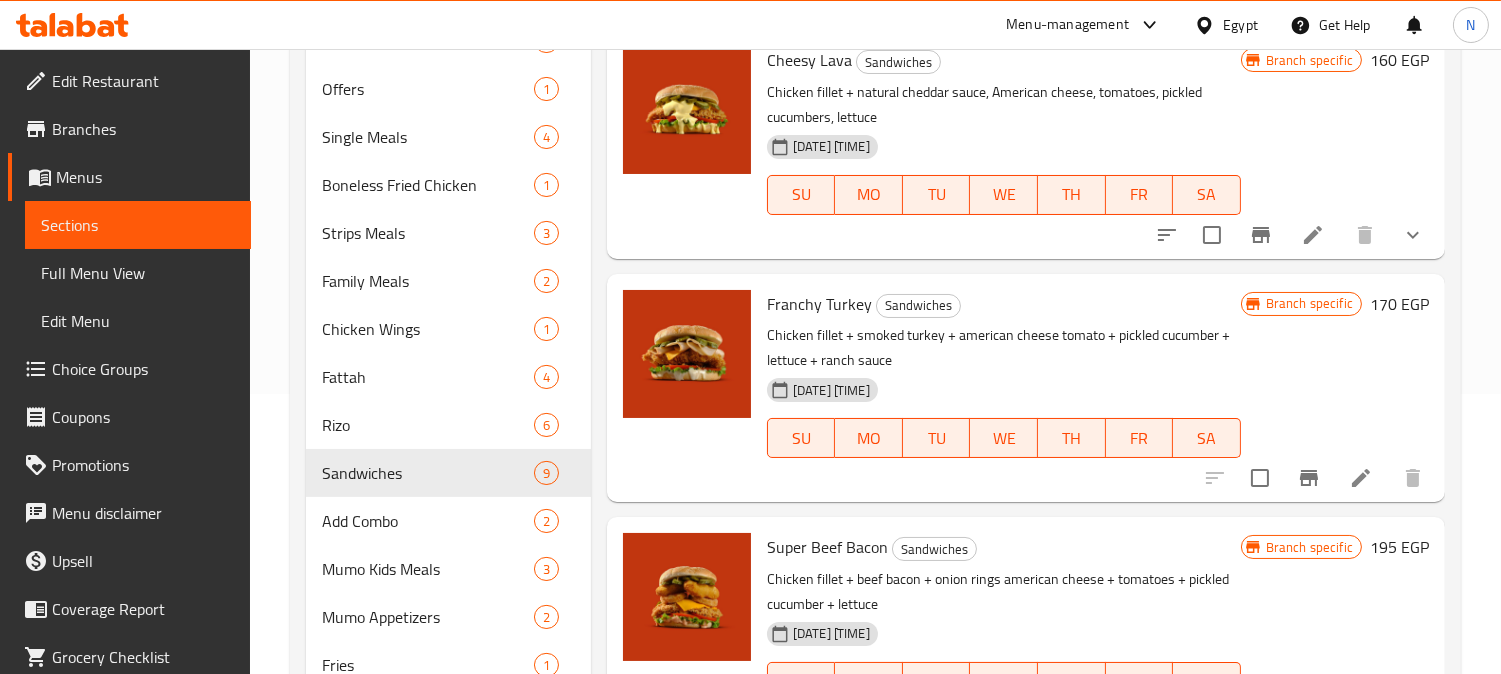 scroll, scrollTop: 1150, scrollLeft: 0, axis: vertical 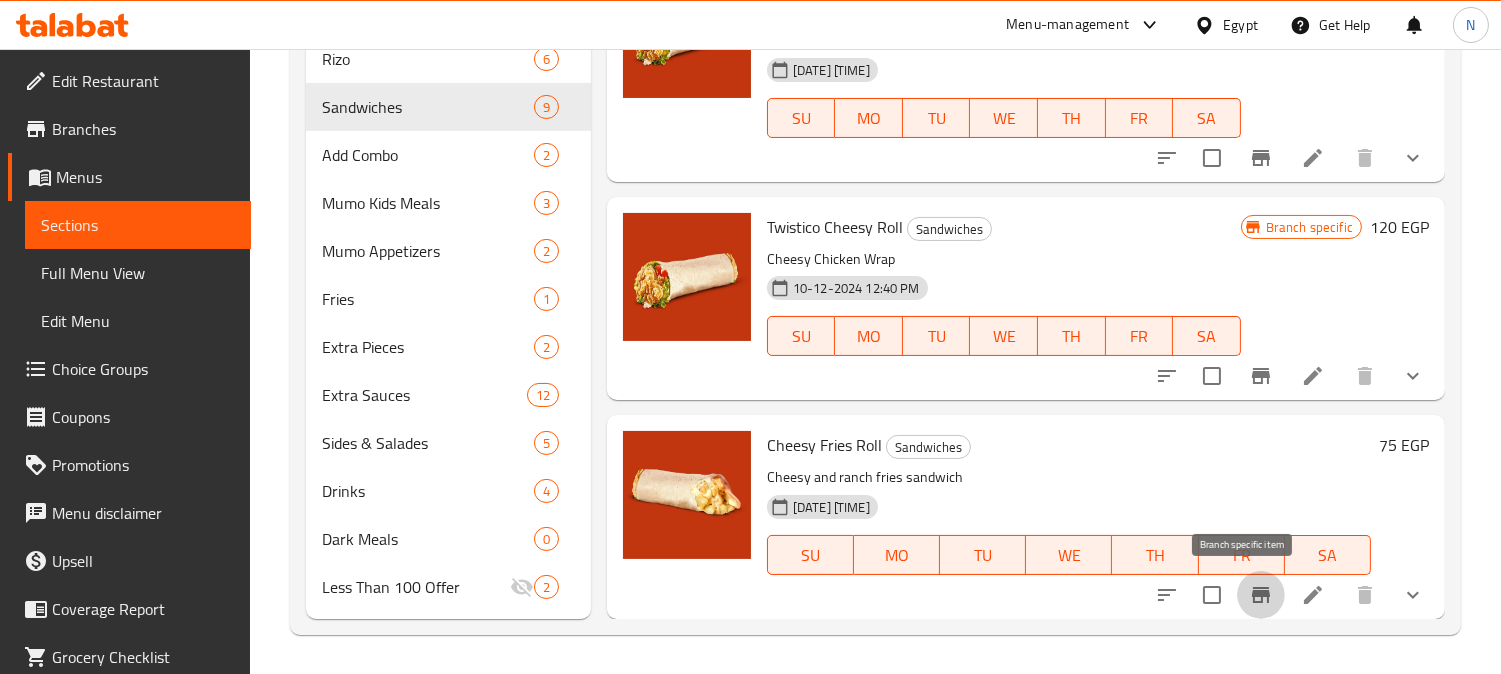 click 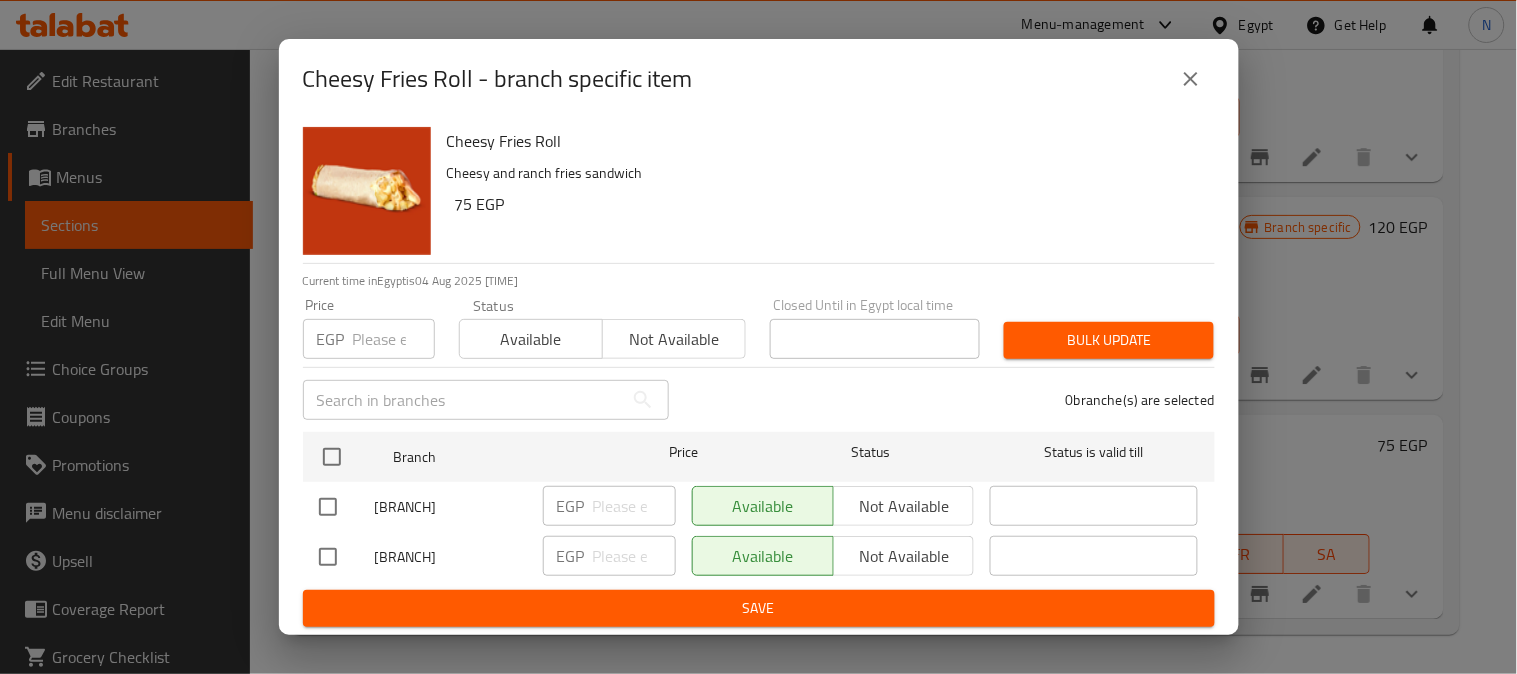 click 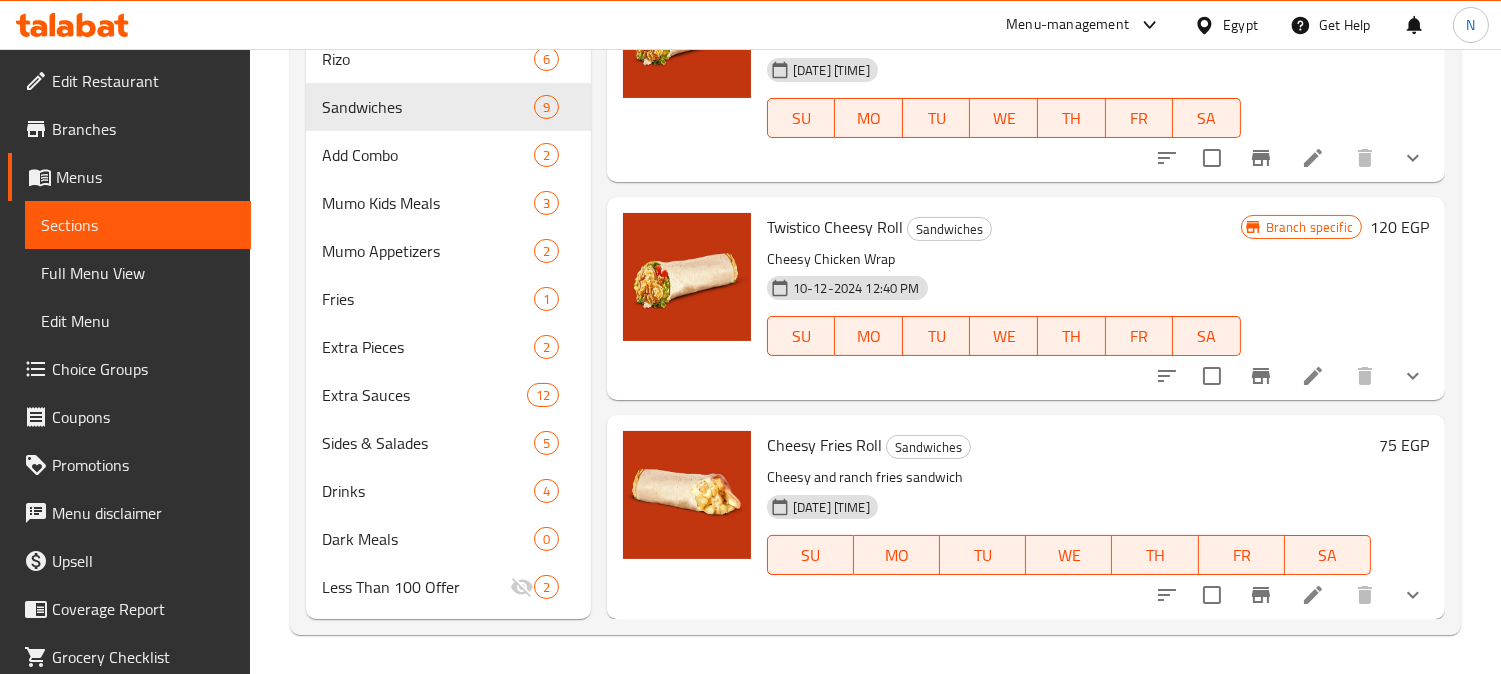 scroll, scrollTop: 225, scrollLeft: 0, axis: vertical 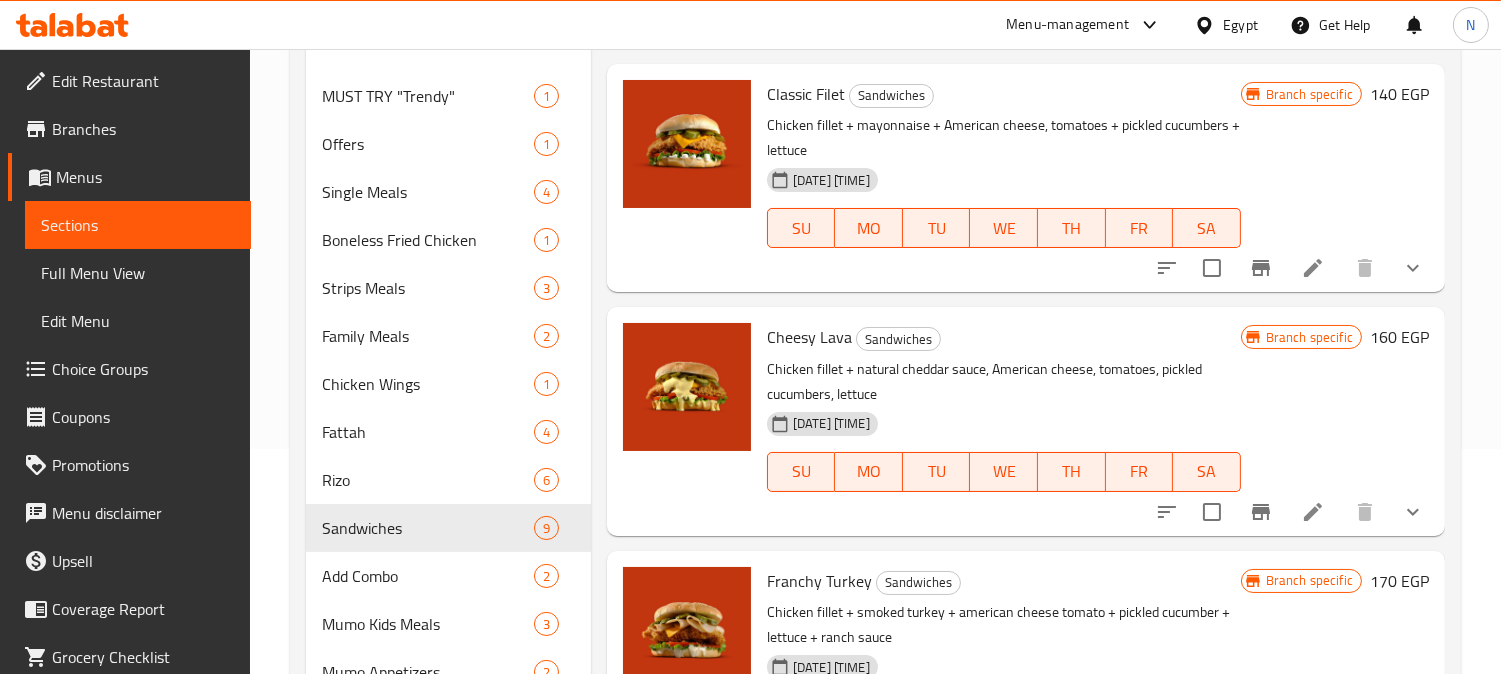 click 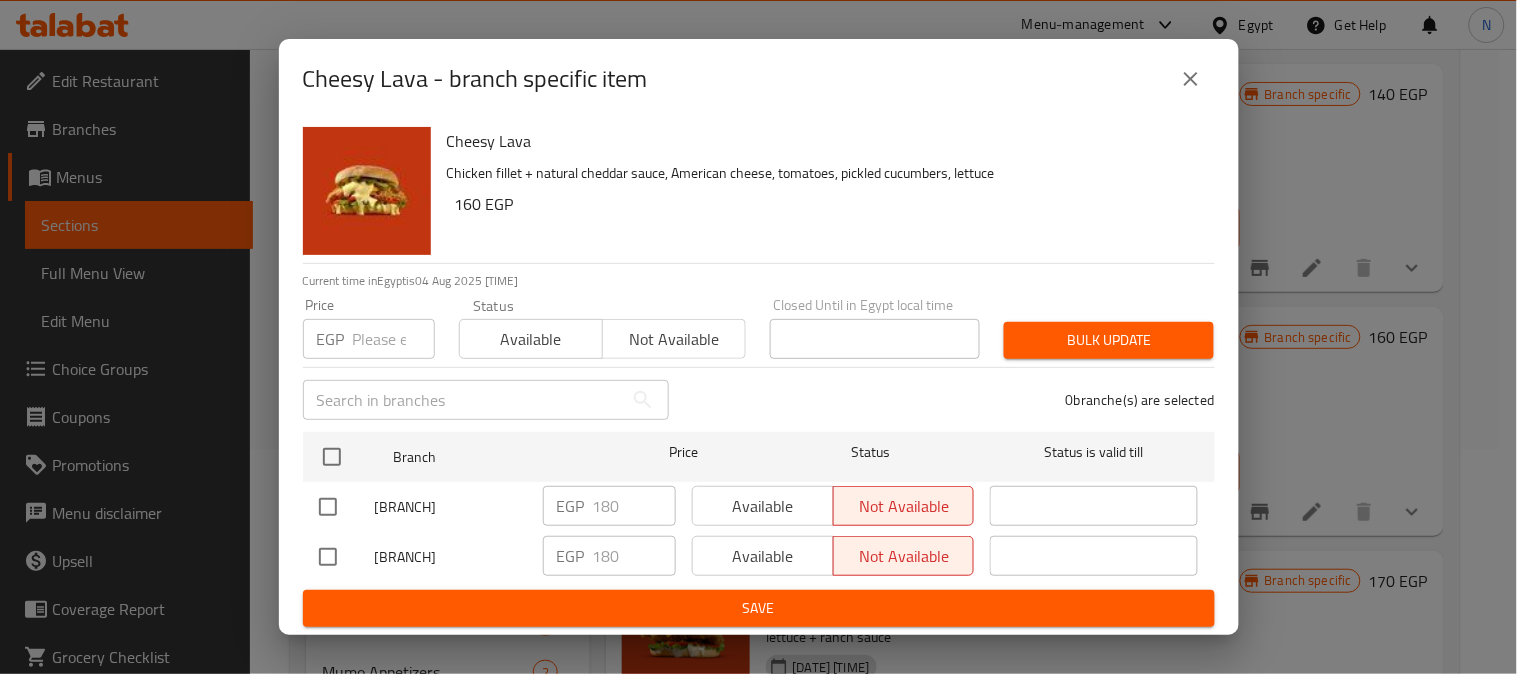 click 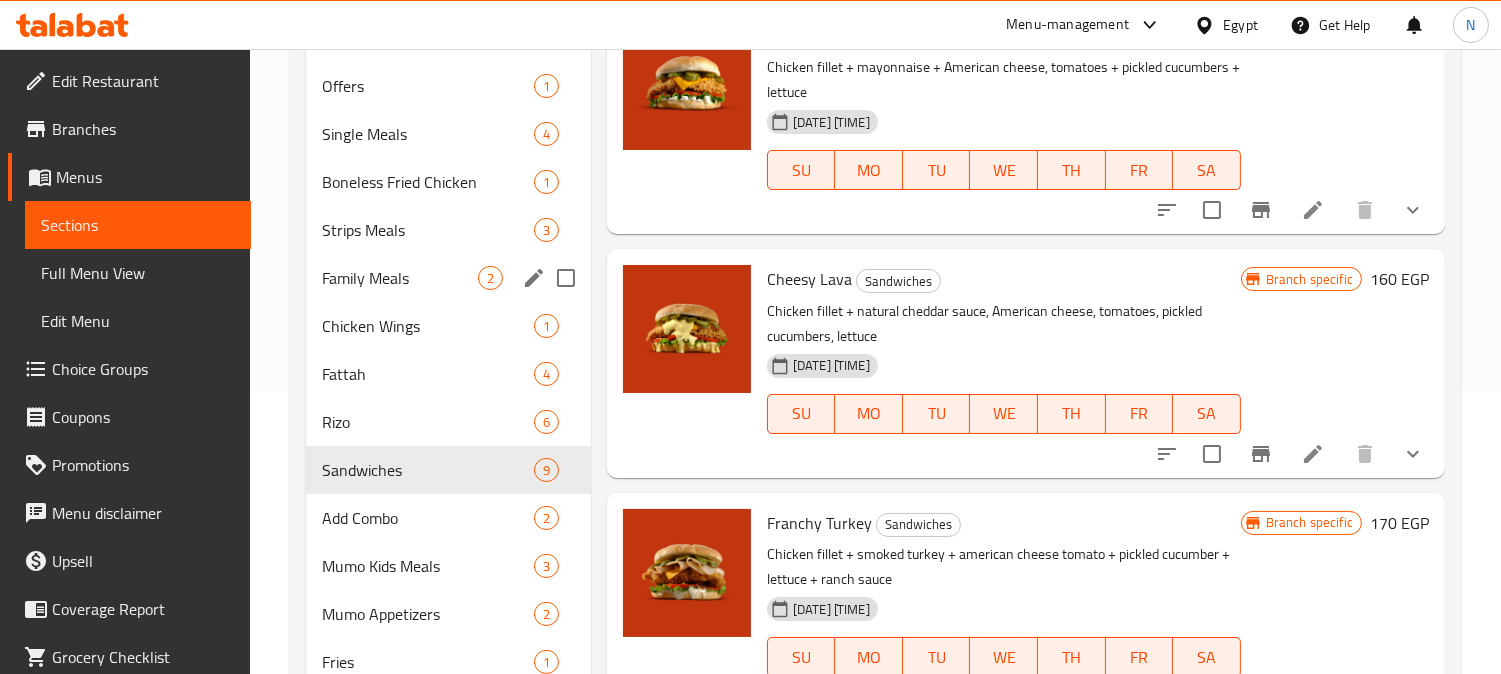 scroll, scrollTop: 202, scrollLeft: 0, axis: vertical 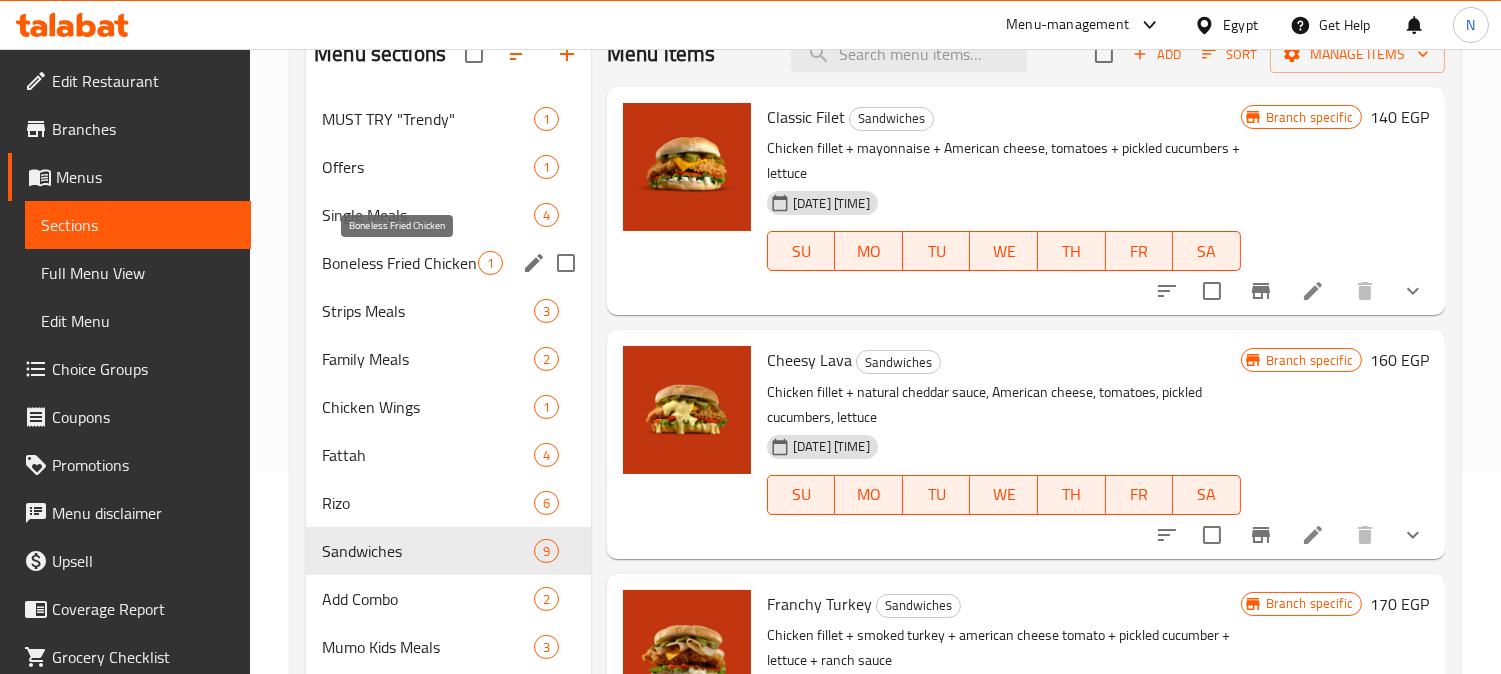 click on "Boneless Fried Chicken" at bounding box center [400, 263] 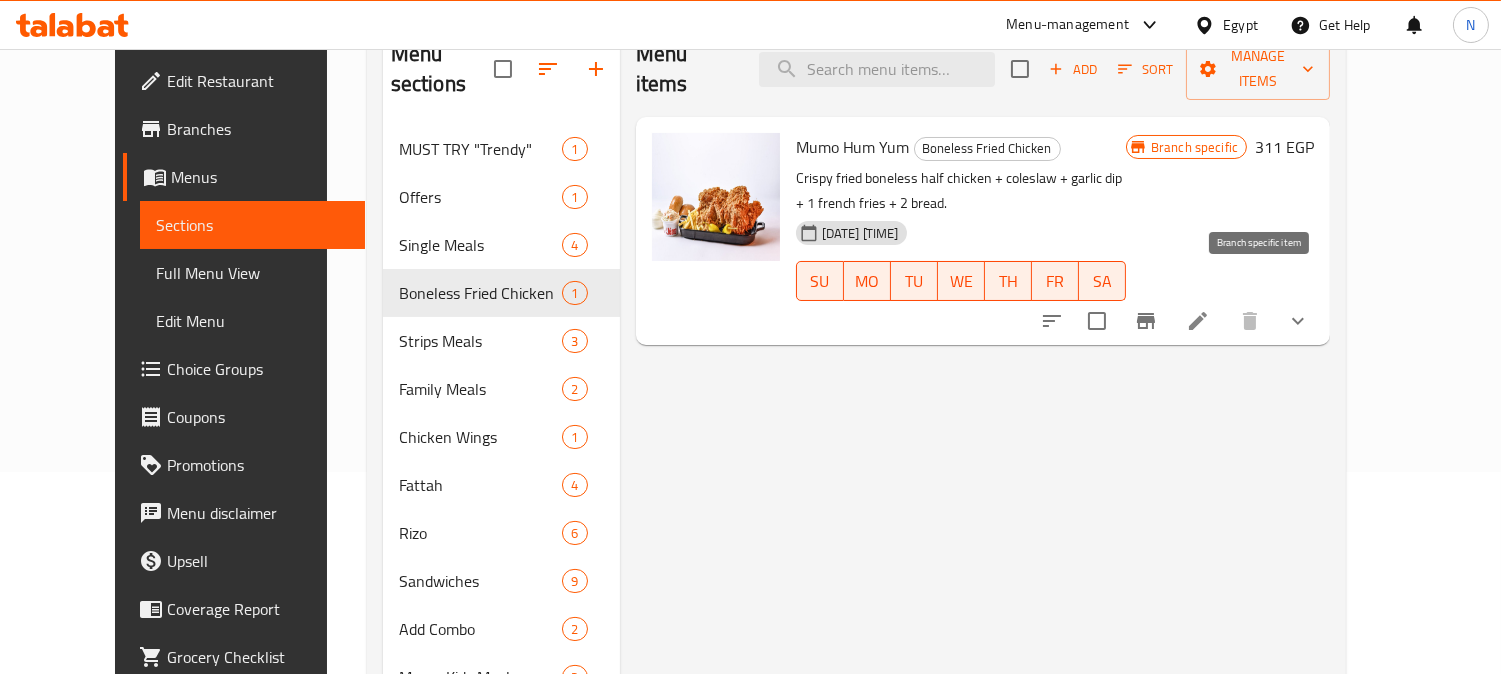 click 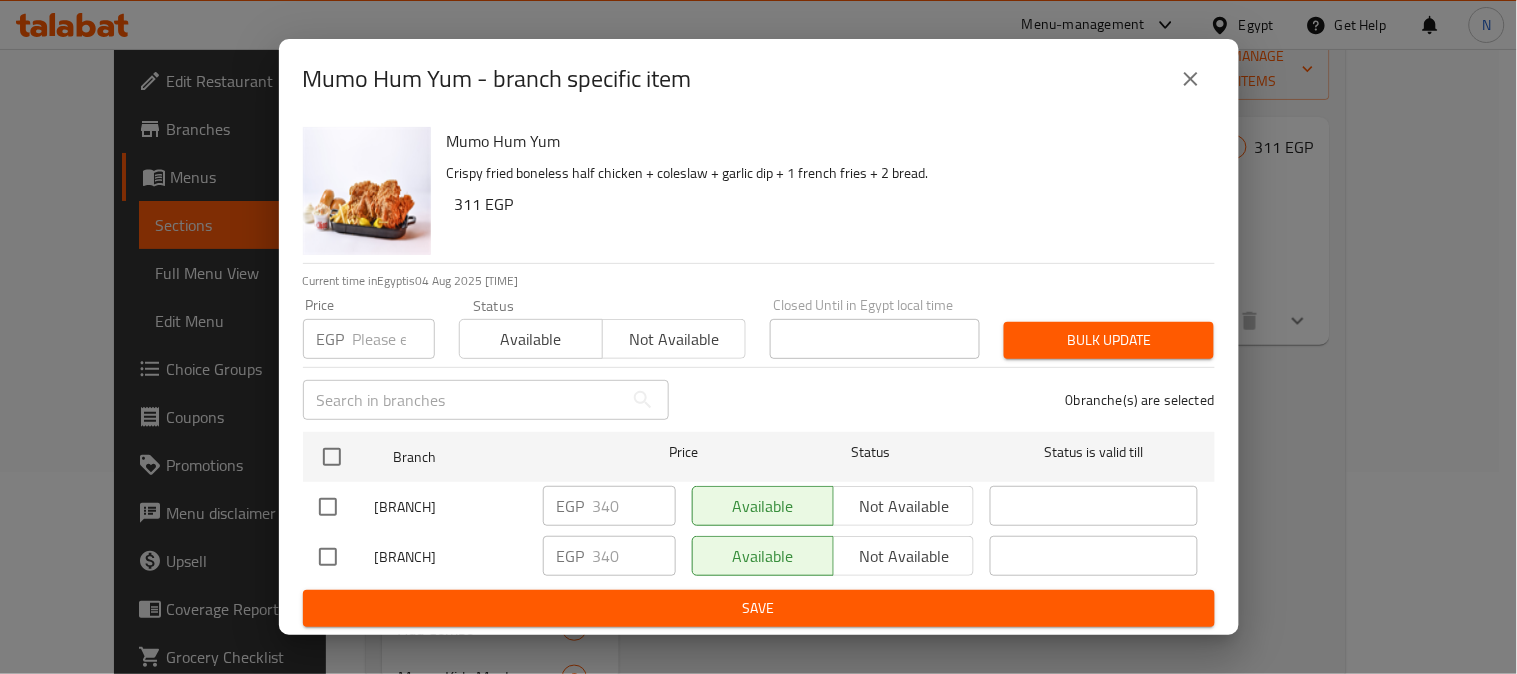 click at bounding box center (1191, 79) 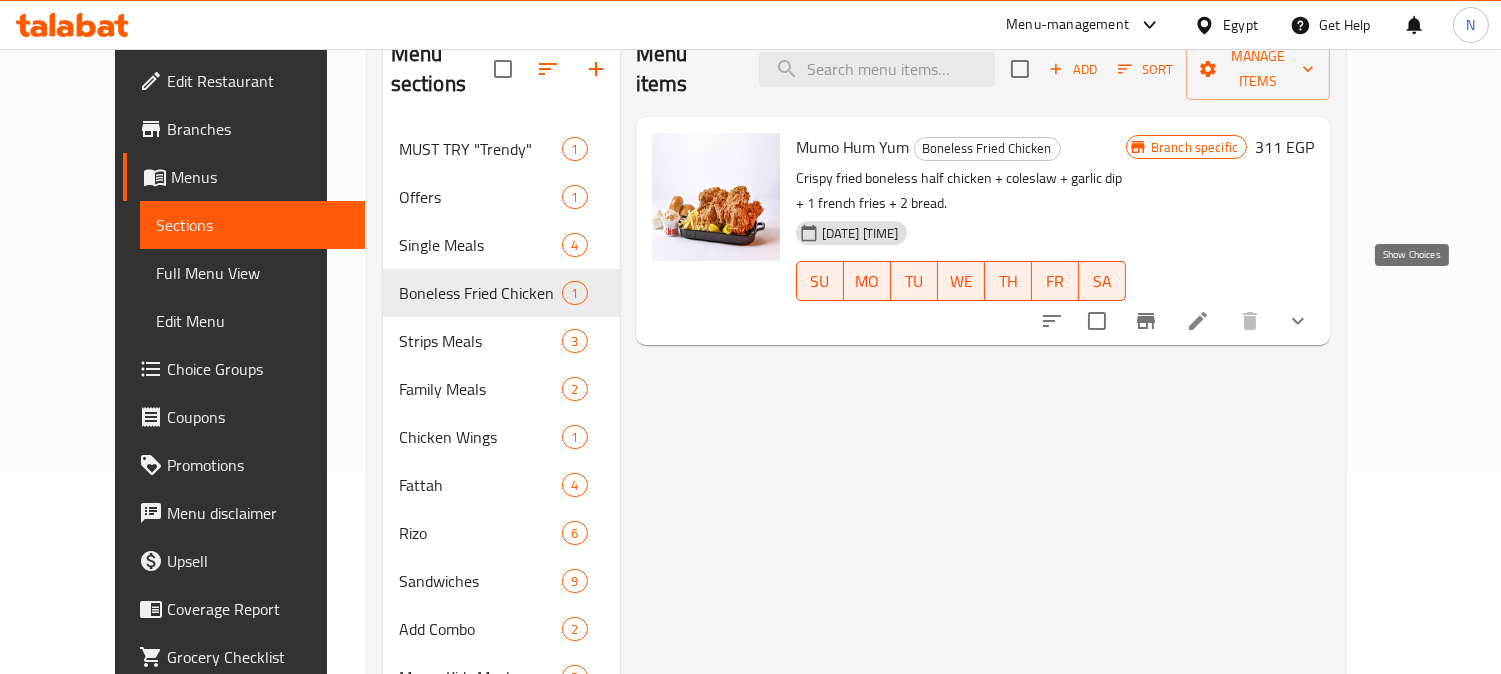 click 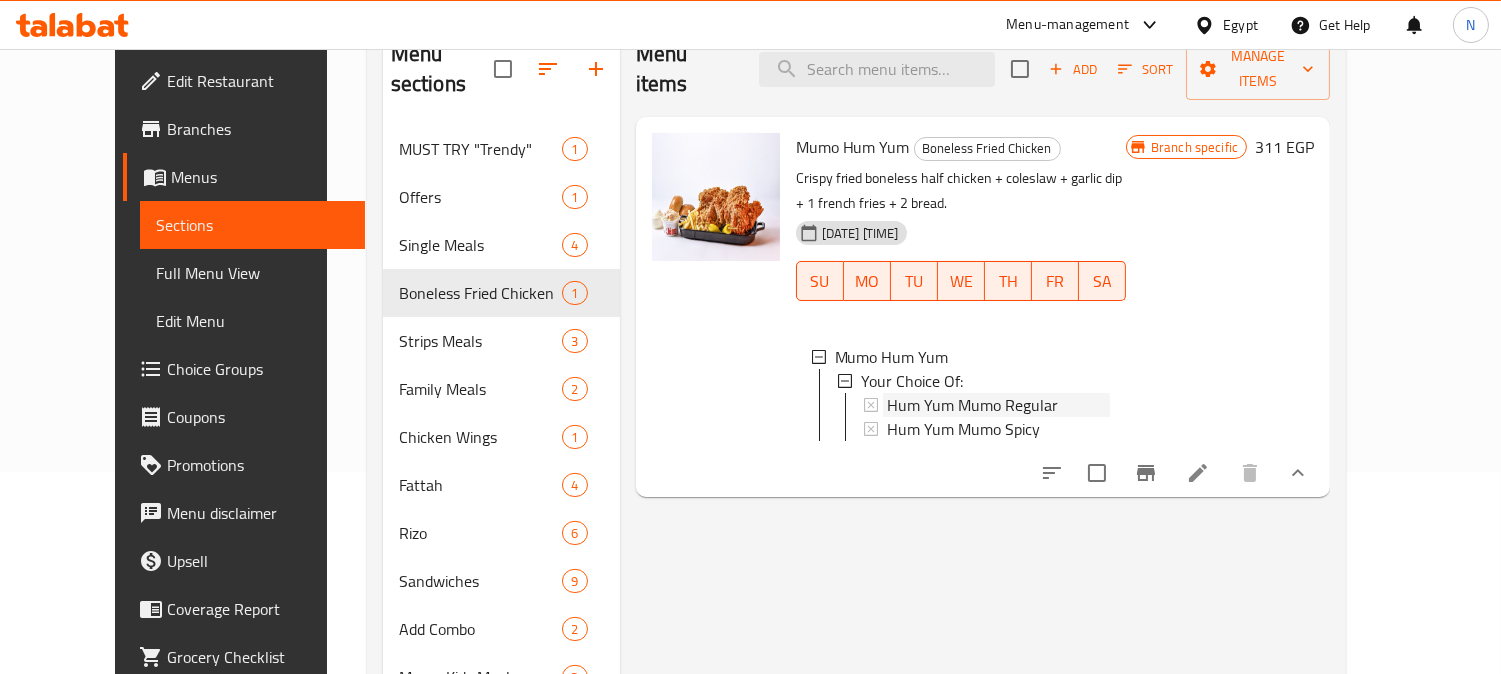 click on "Hum Yum Mumo Regular" at bounding box center (972, 405) 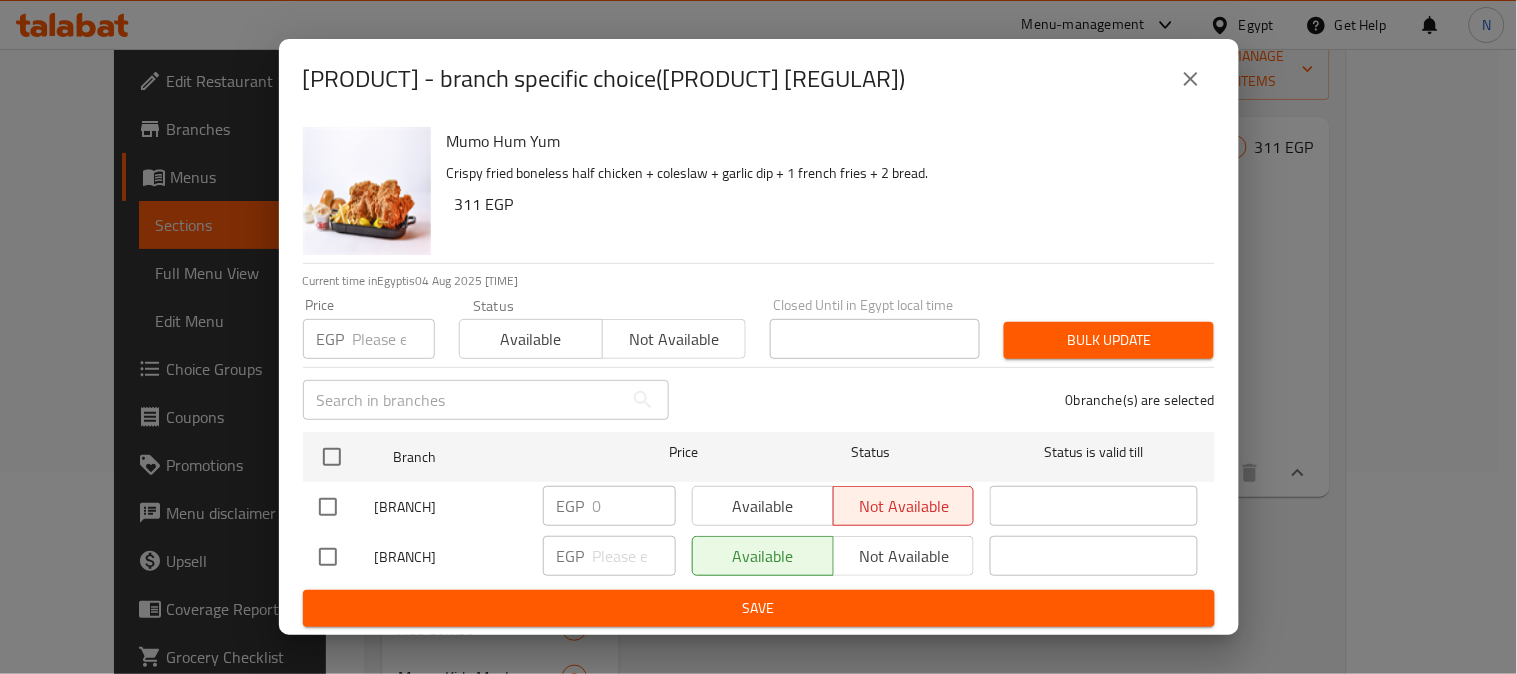 click 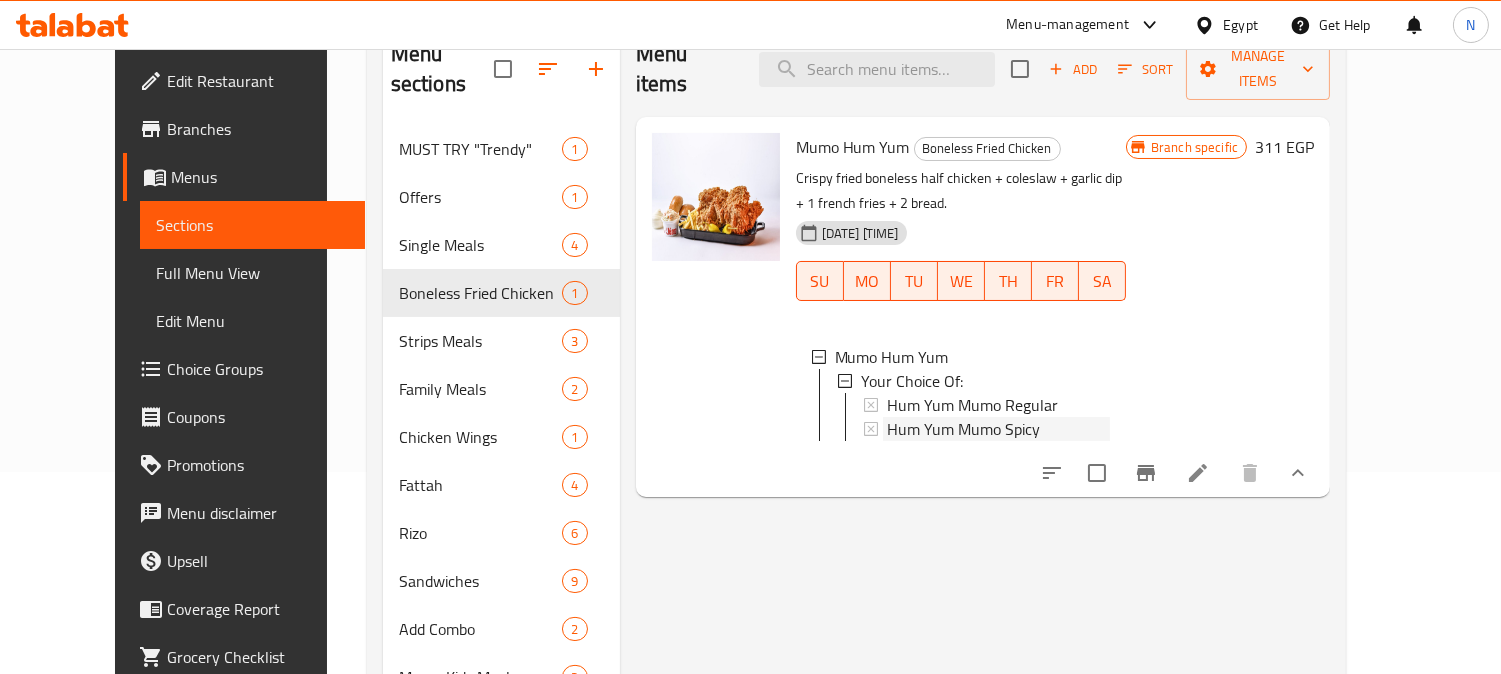 click on "Hum Yum Mumo Spicy" at bounding box center (998, 429) 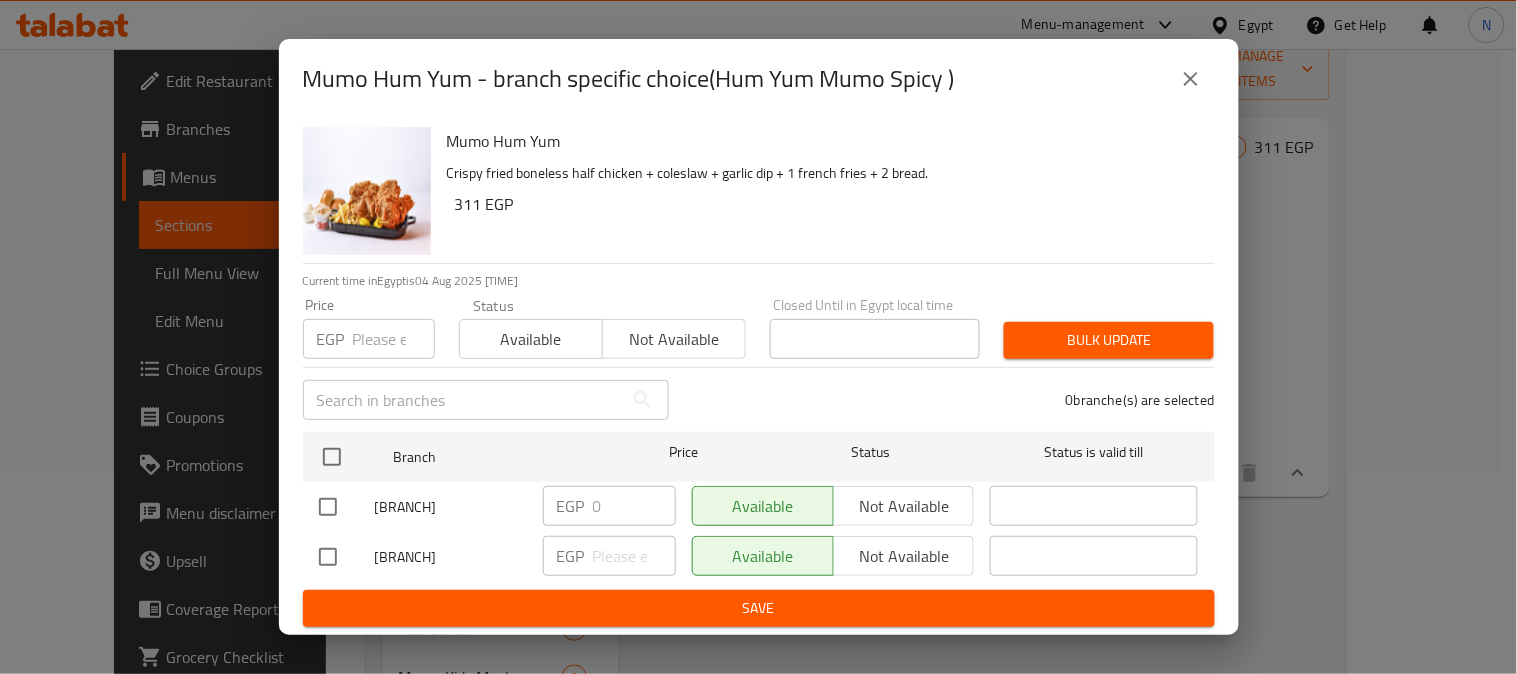 click at bounding box center (1191, 79) 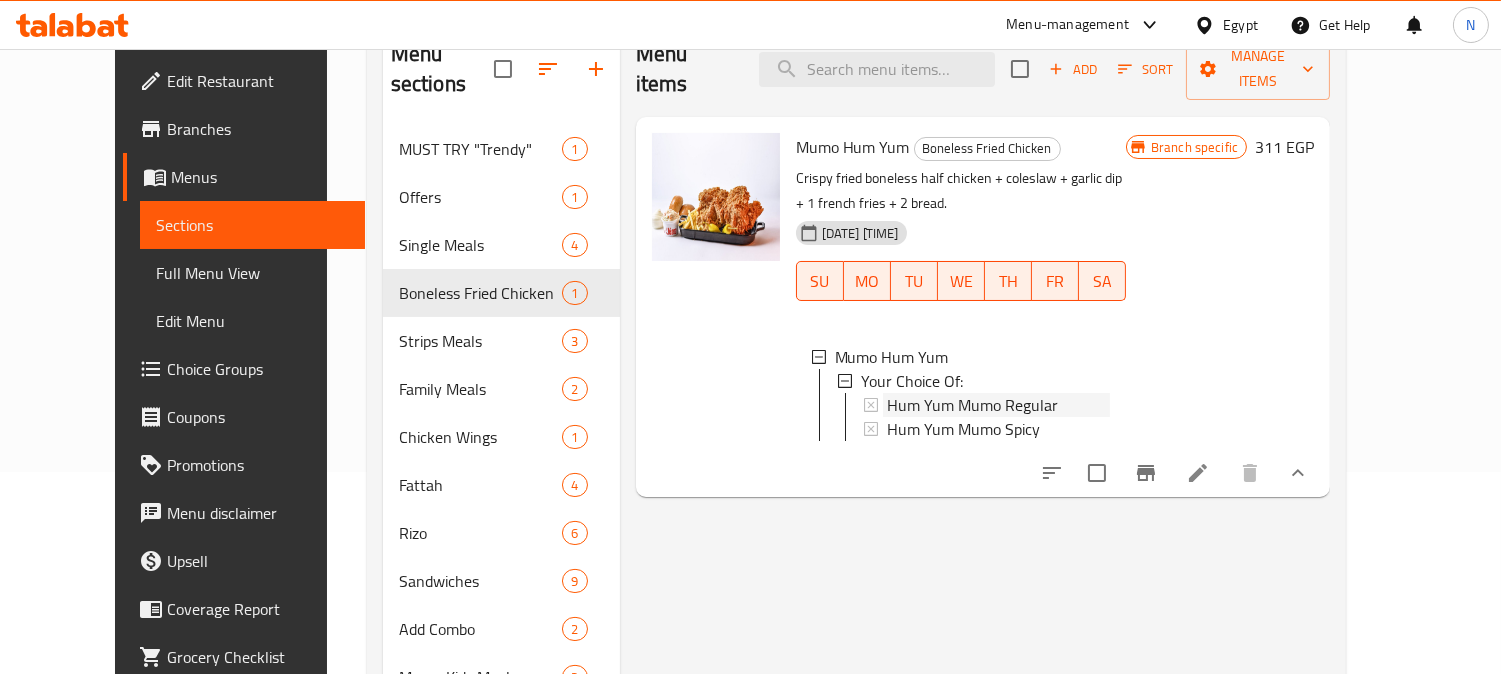 click on "Hum Yum Mumo Regular" at bounding box center [998, 405] 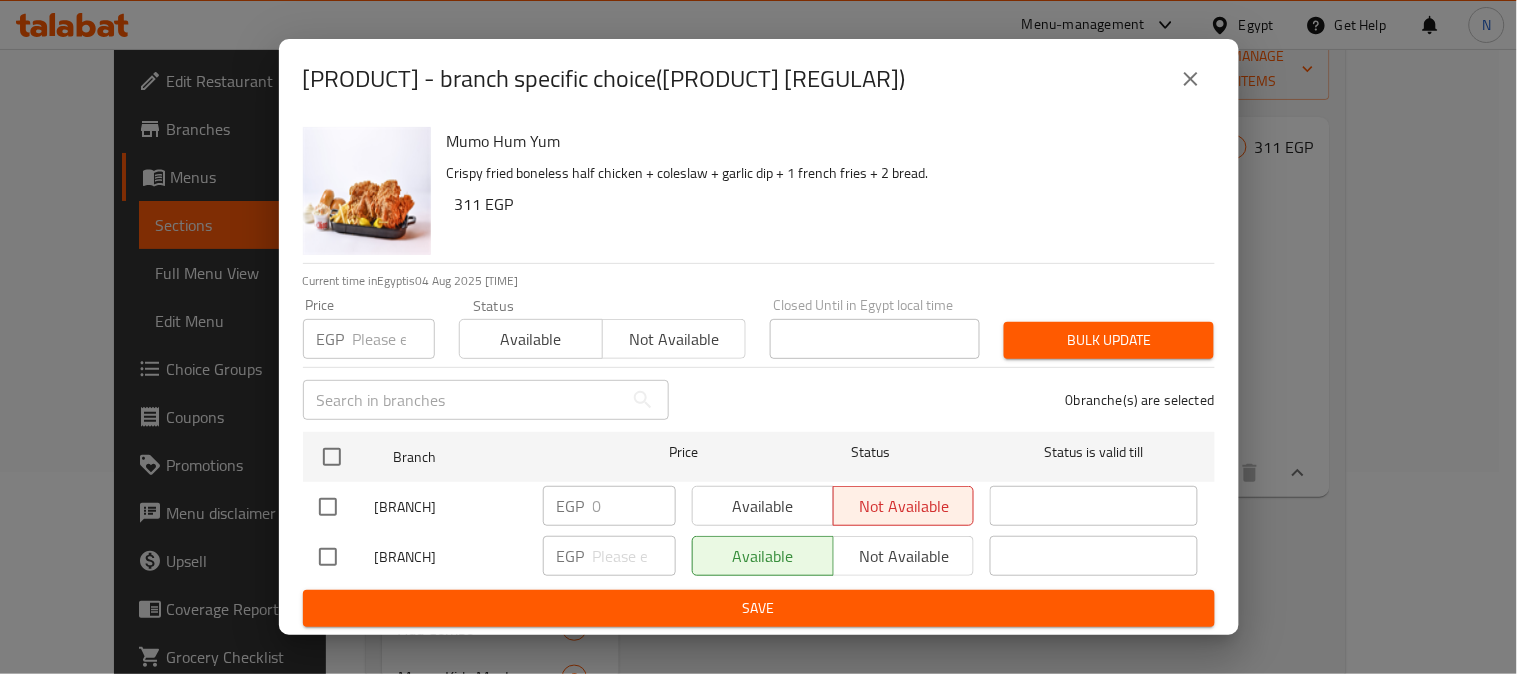 click 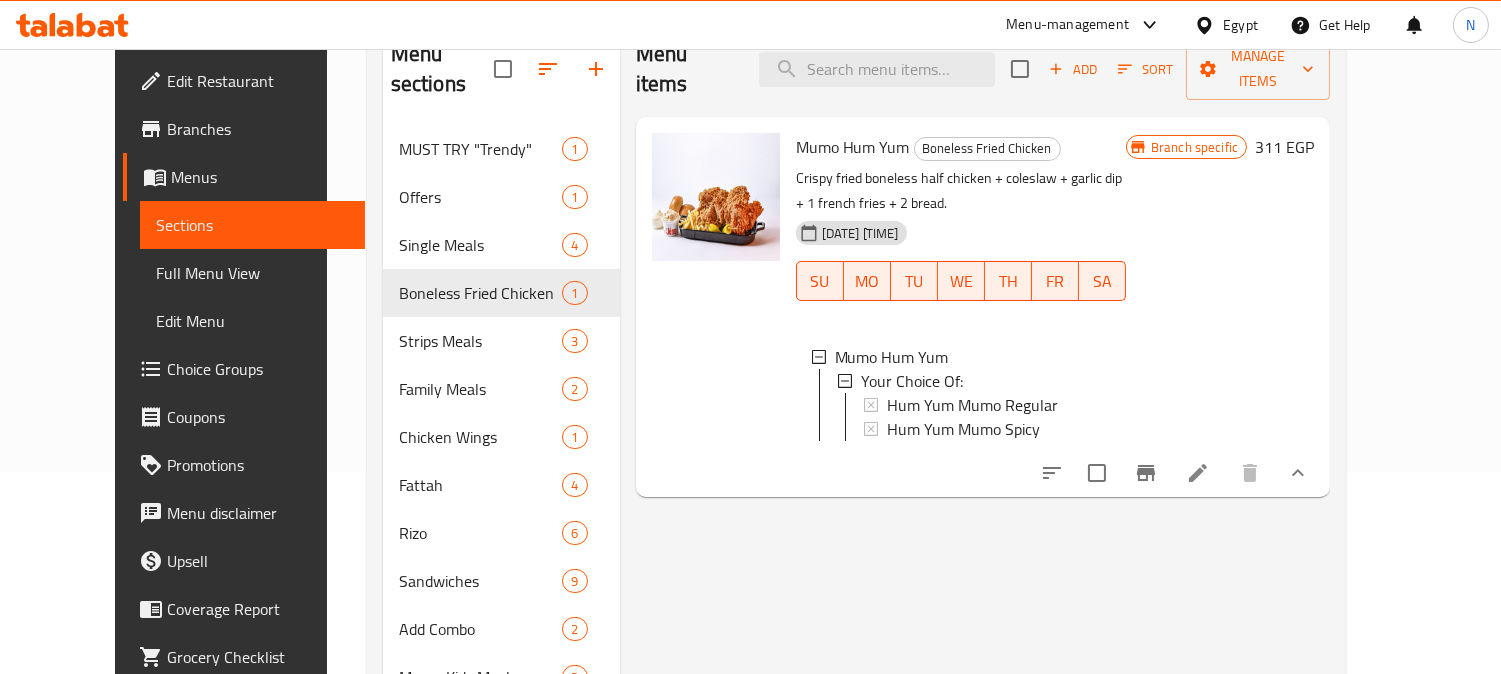 click on "Branches" at bounding box center [258, 129] 